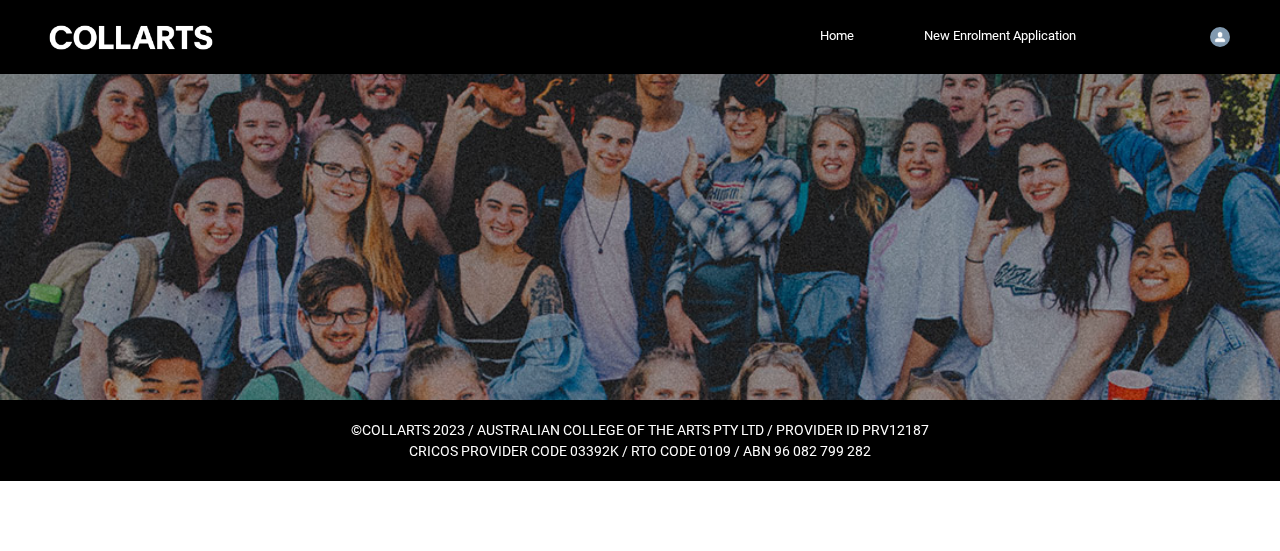 scroll, scrollTop: 0, scrollLeft: 0, axis: both 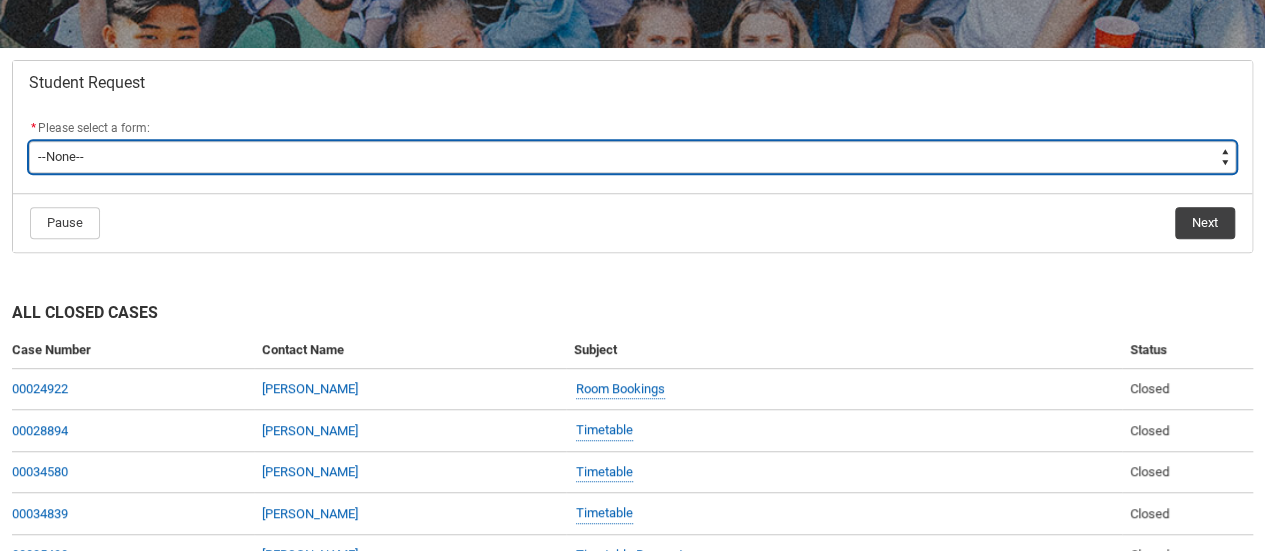 click on "--None-- Academic Transcript Application to Appeal Assignment Extension Course Credit / RPL Course Transfer Deferral / Leave of Absence Enrolment Variation Grievance Reasonable Adjustment Return to Study Application Special Consideration Tuition Fee Refund Withdraw & Cancel Enrolment General Enquiry FEE-HELP Exemption Form Financial Hardship Program" at bounding box center (632, 157) 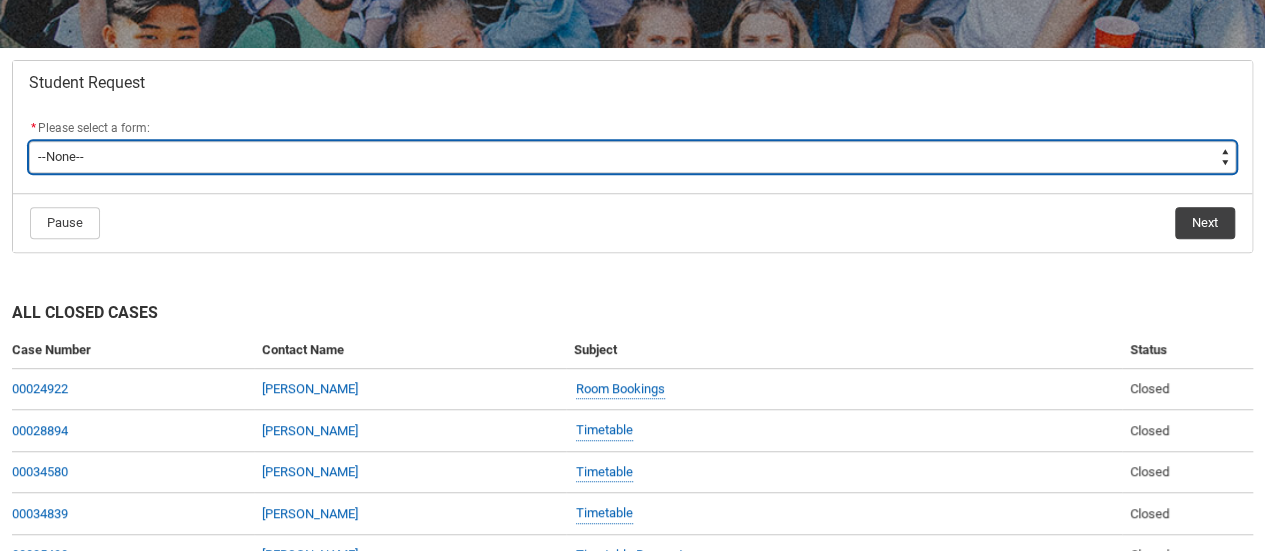 type on "picklist_case_Type.Assignment Extension" 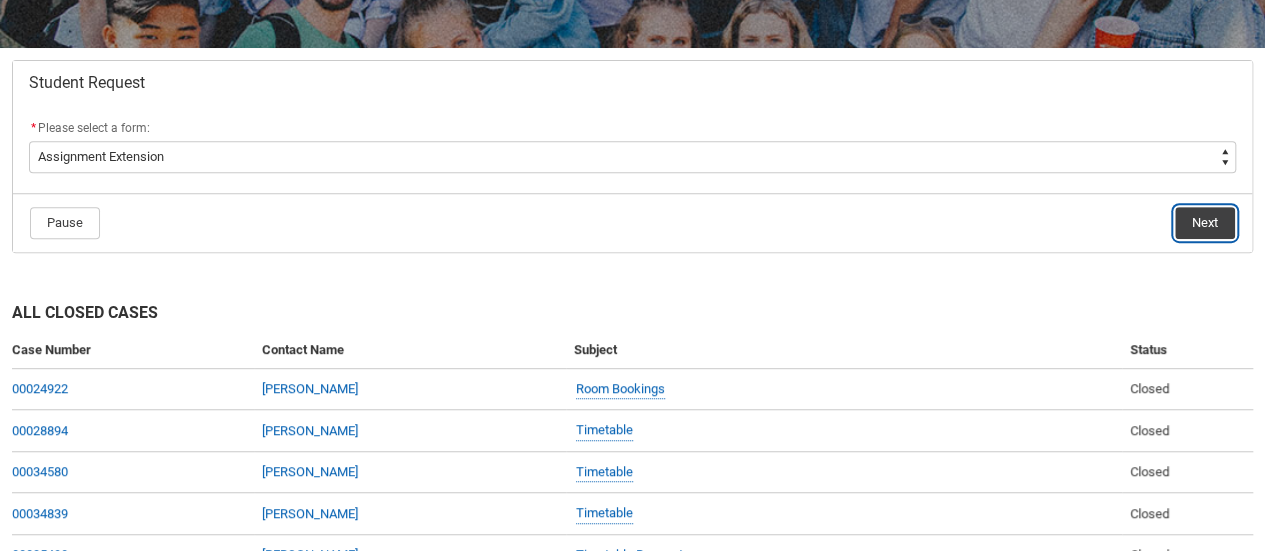 click on "Next" 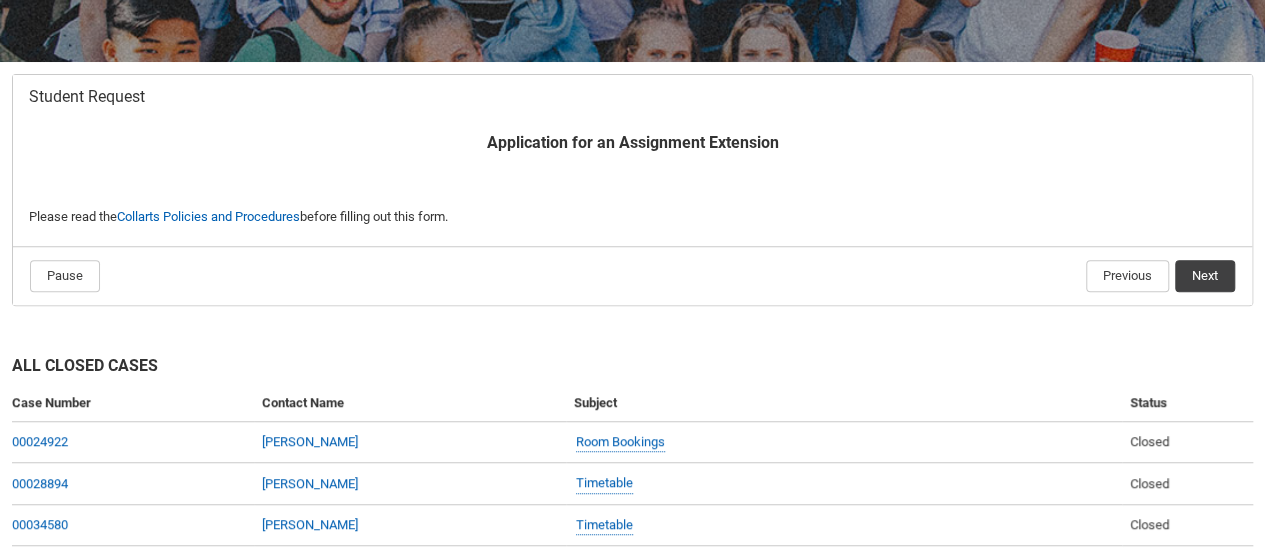 scroll, scrollTop: 340, scrollLeft: 0, axis: vertical 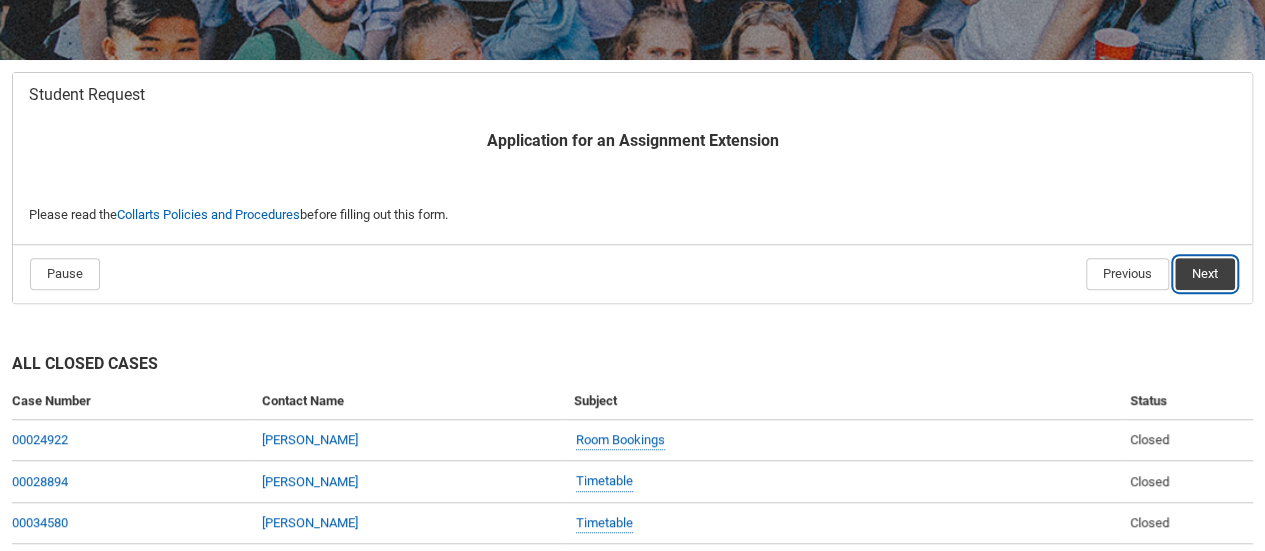 click on "Next" 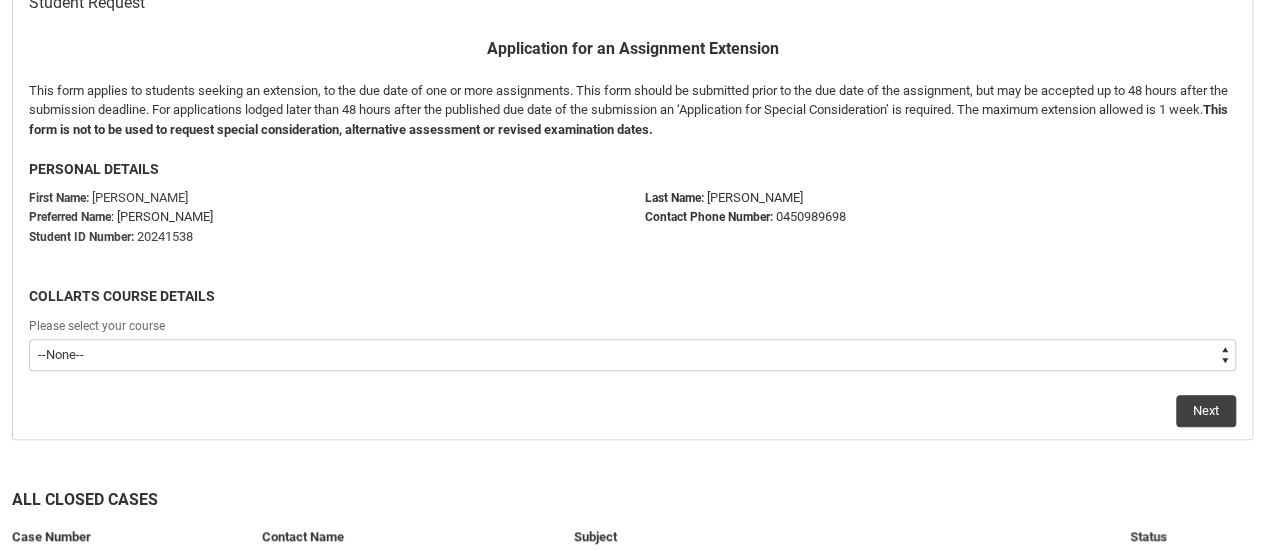 scroll, scrollTop: 433, scrollLeft: 0, axis: vertical 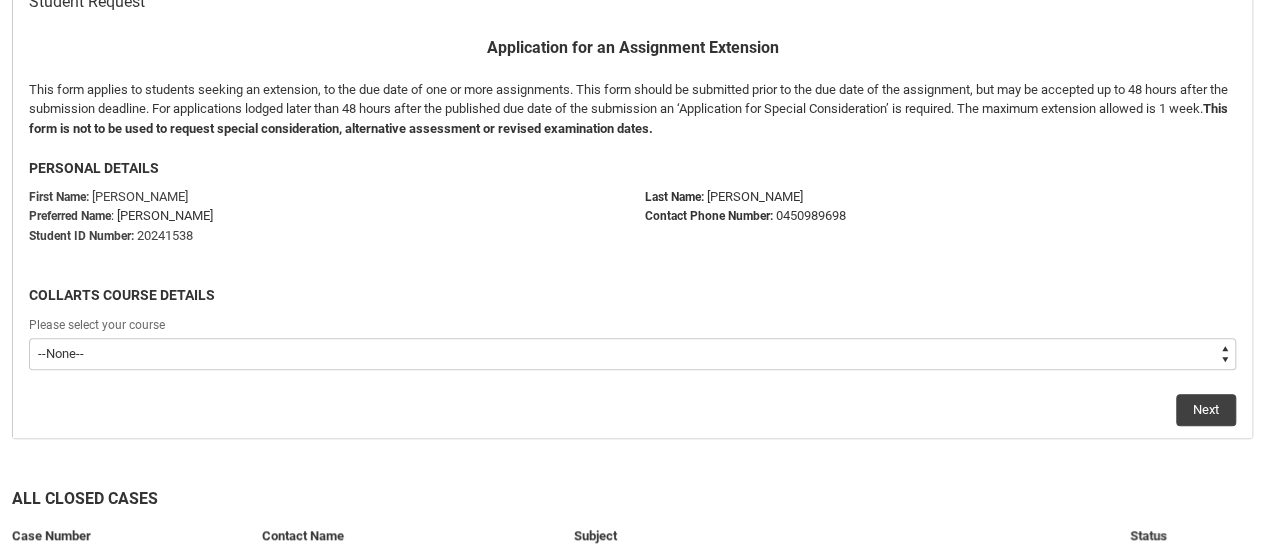 click on "--None-- Double Degree - Bachelor of Audio Production & Bachelor of Applied Business (Entertainment Management) V2" at bounding box center (632, 354) 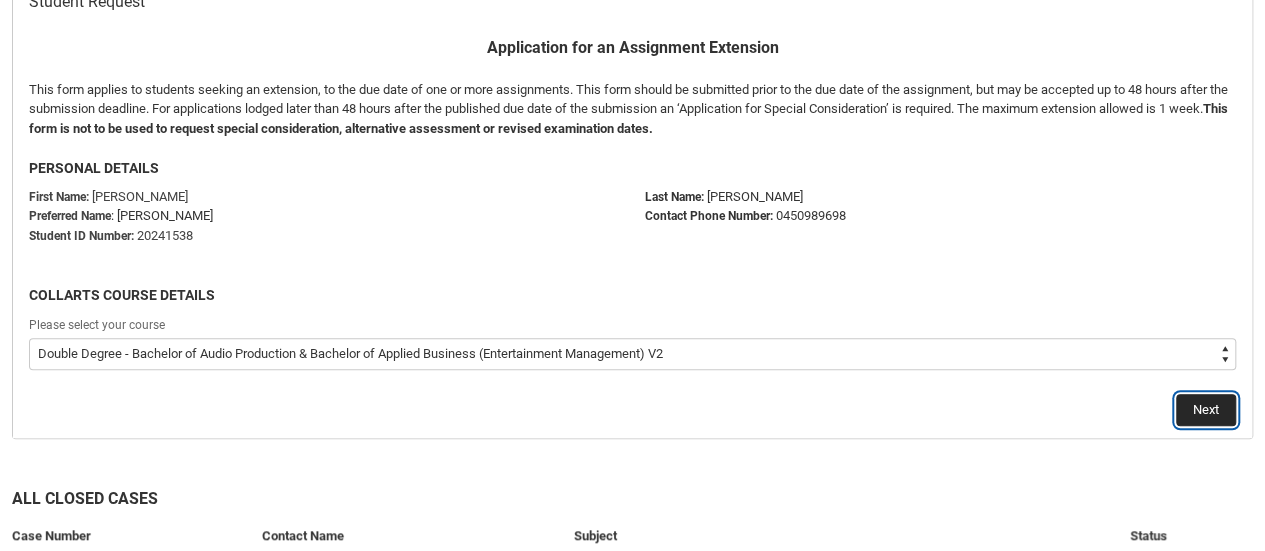 click on "Next" 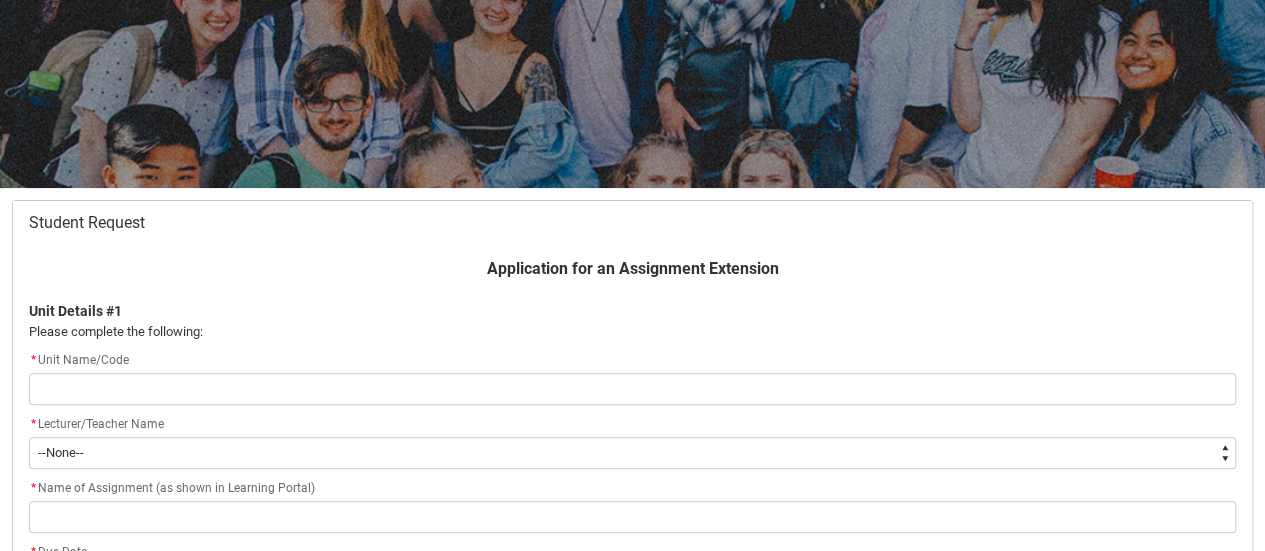 scroll, scrollTop: 340, scrollLeft: 0, axis: vertical 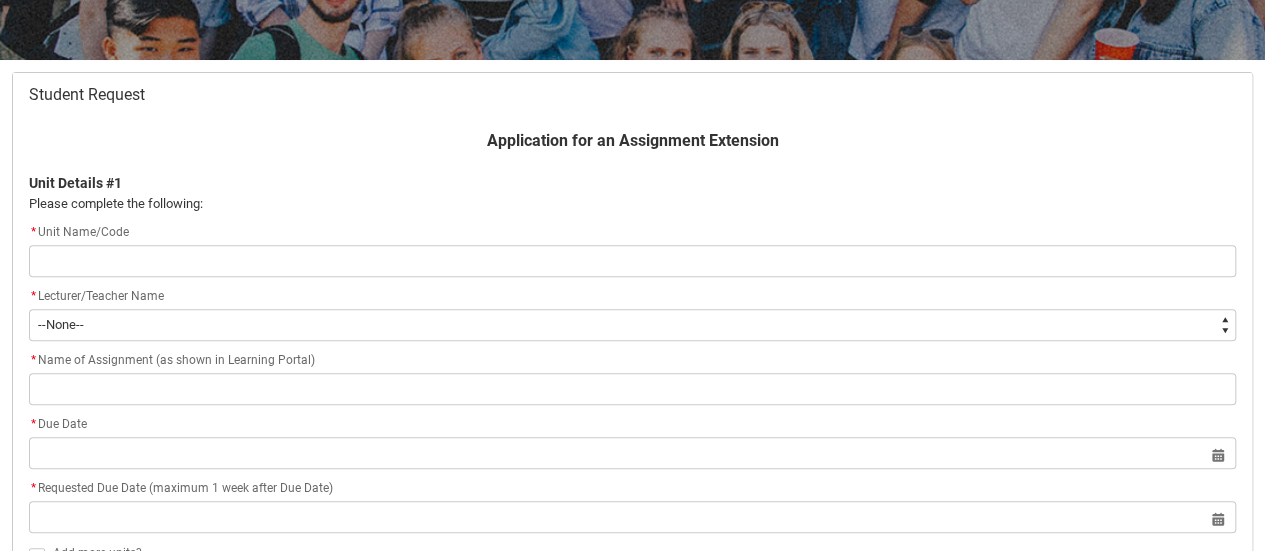 click at bounding box center (632, 261) 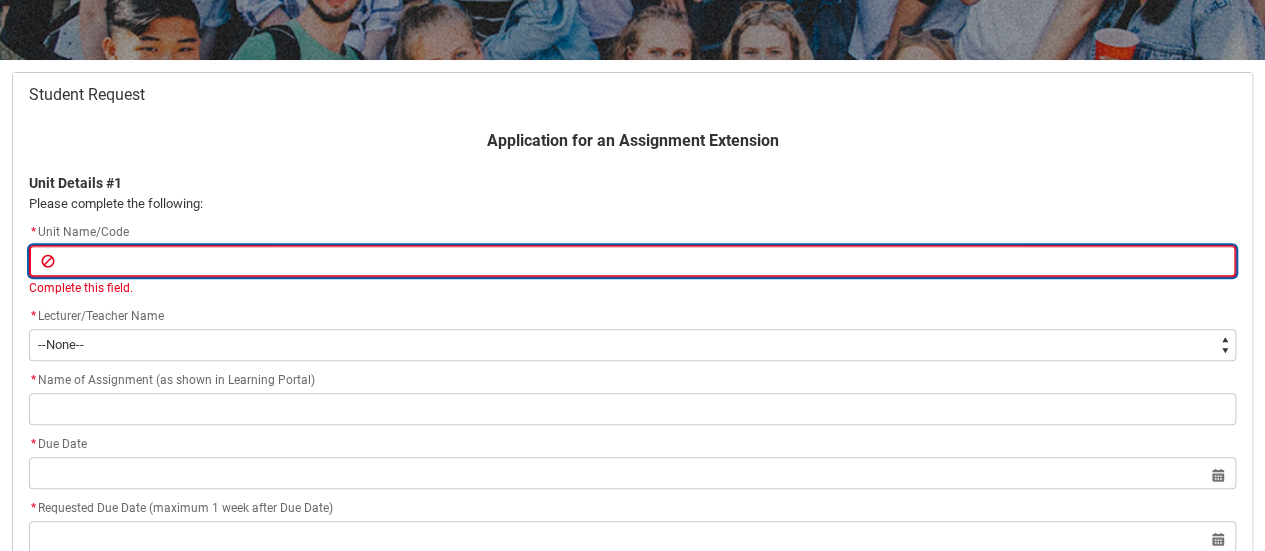 type on "A" 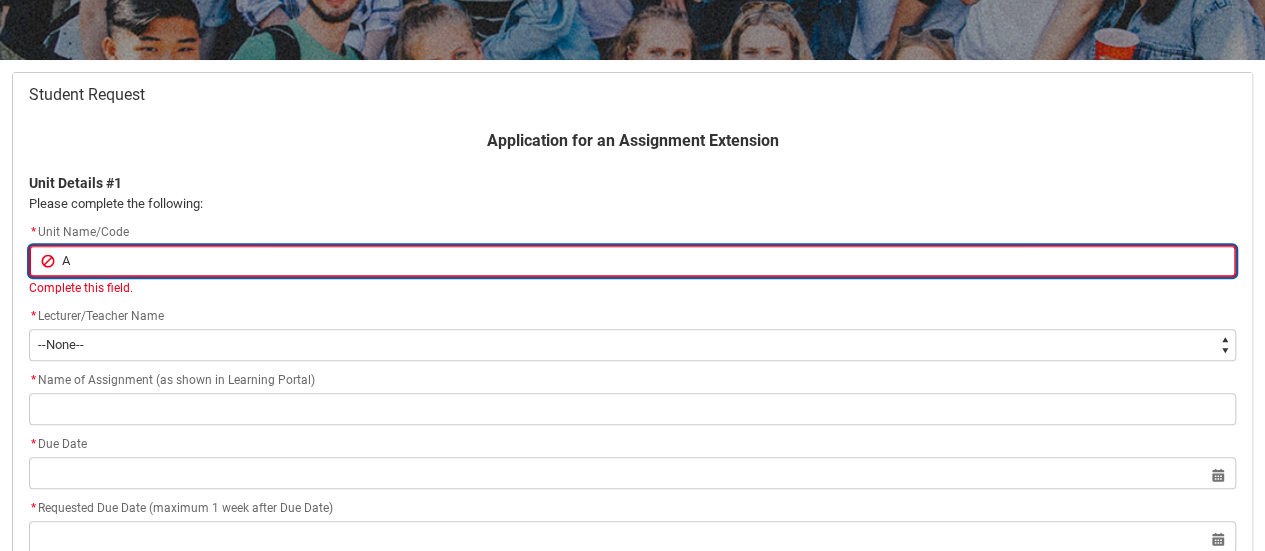 type on "AA" 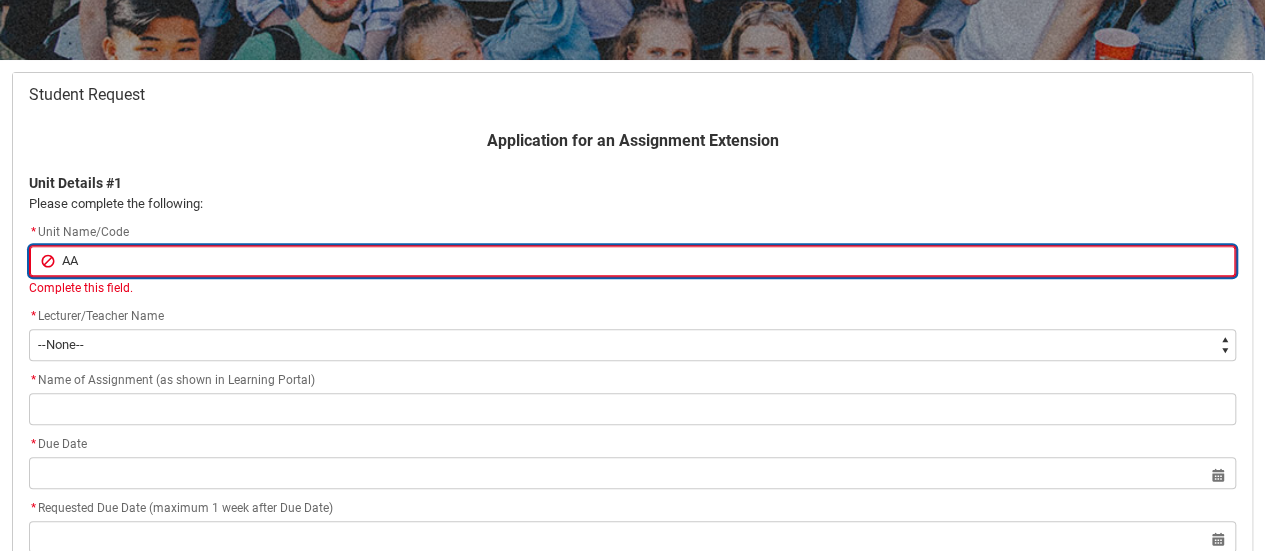 type on "A" 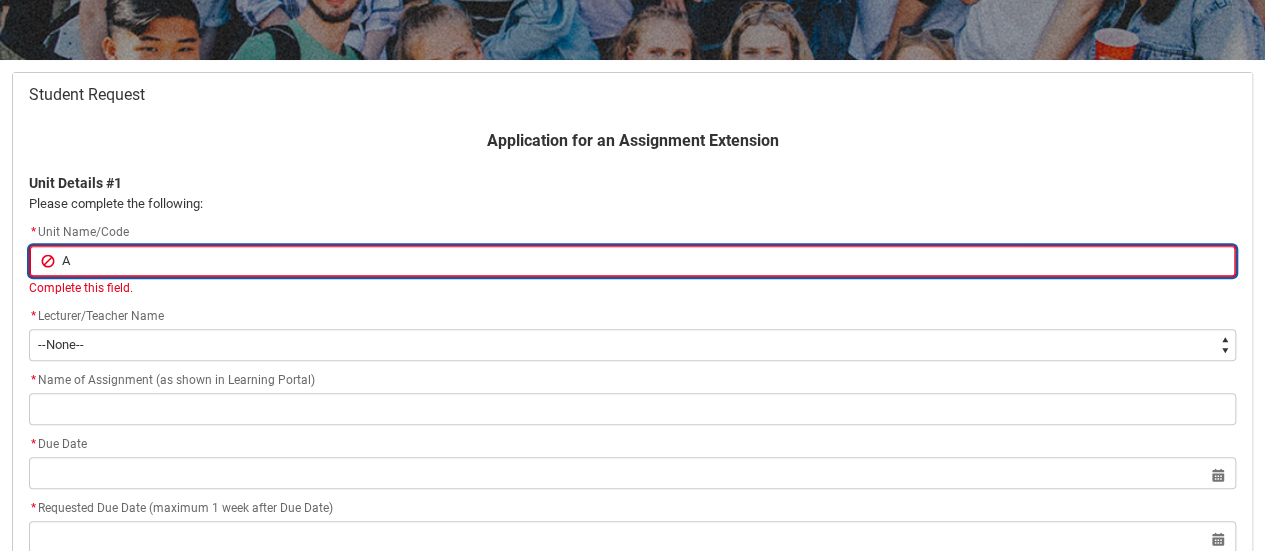 type on "AP" 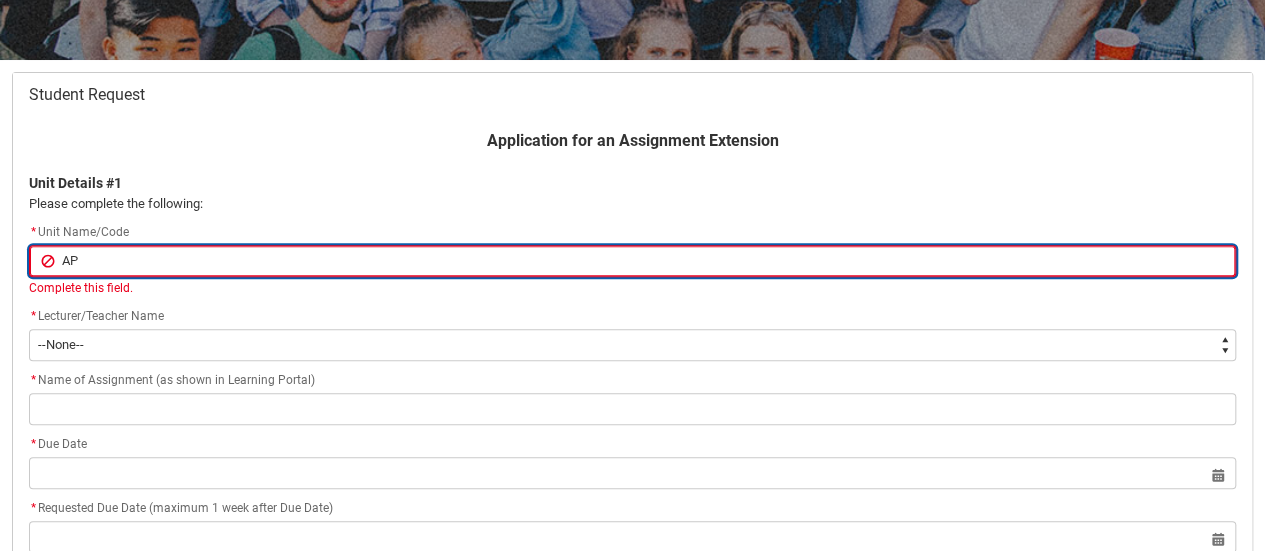 type on "APP" 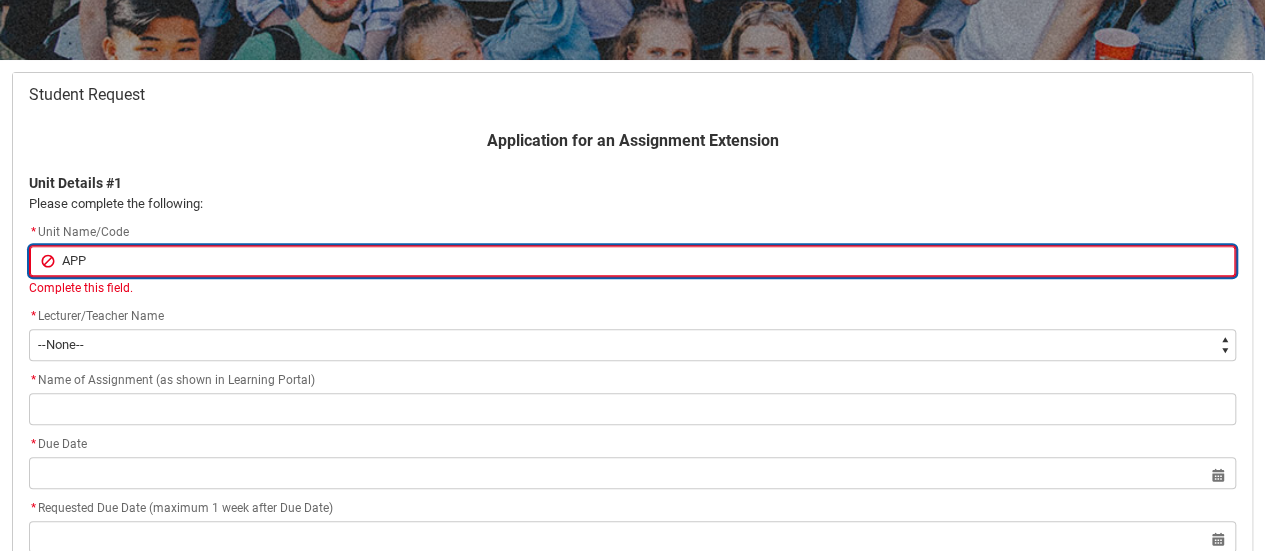 type on "APPO" 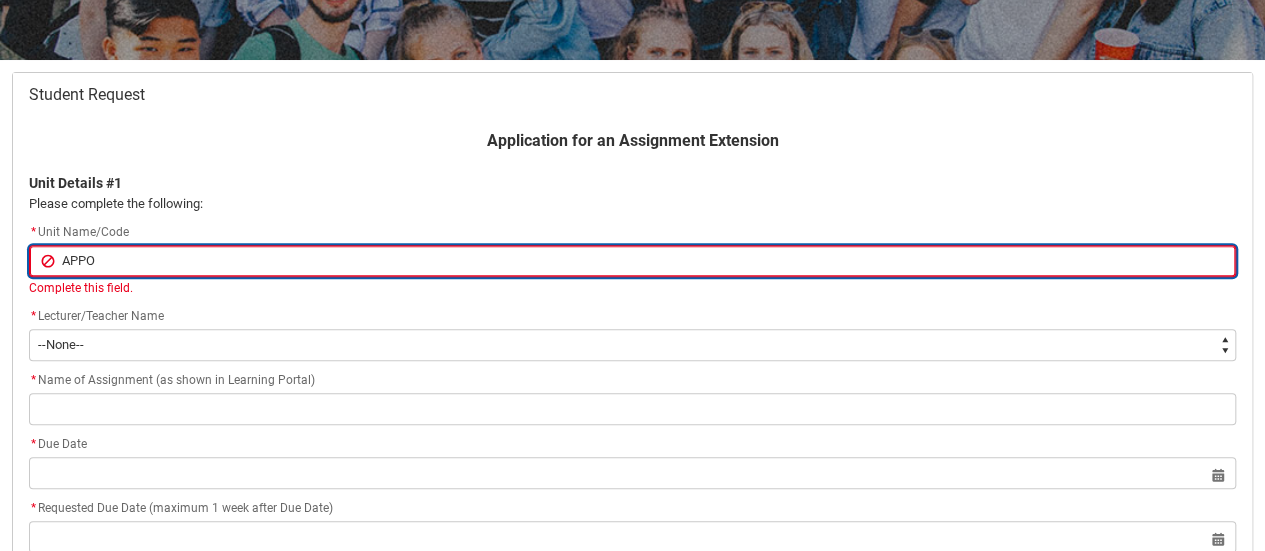 type on "APPOS" 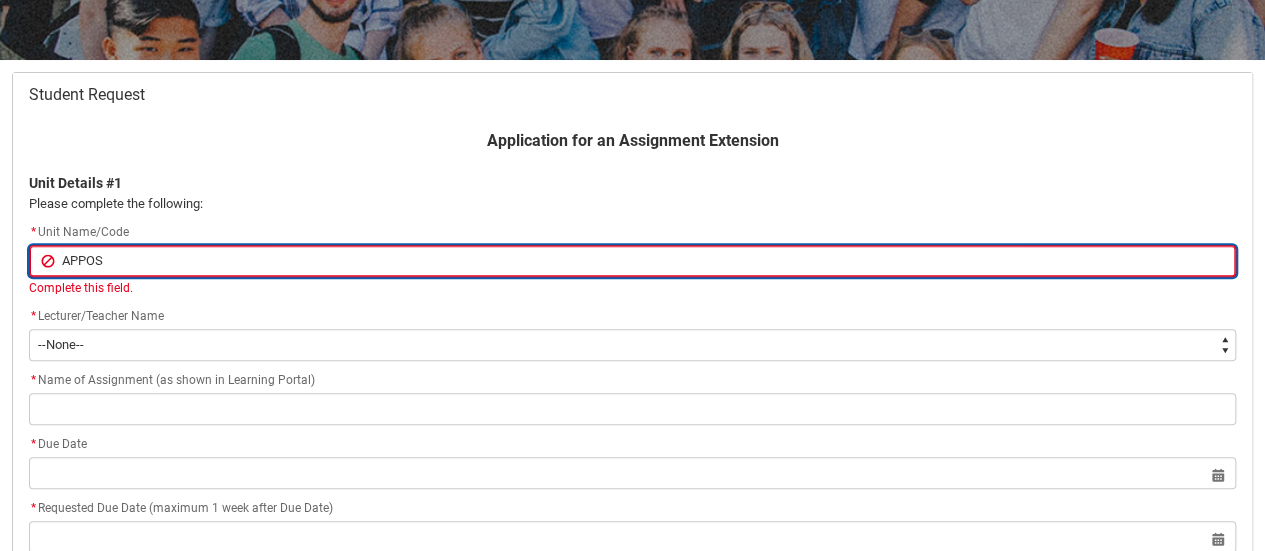 type on "APPOS5" 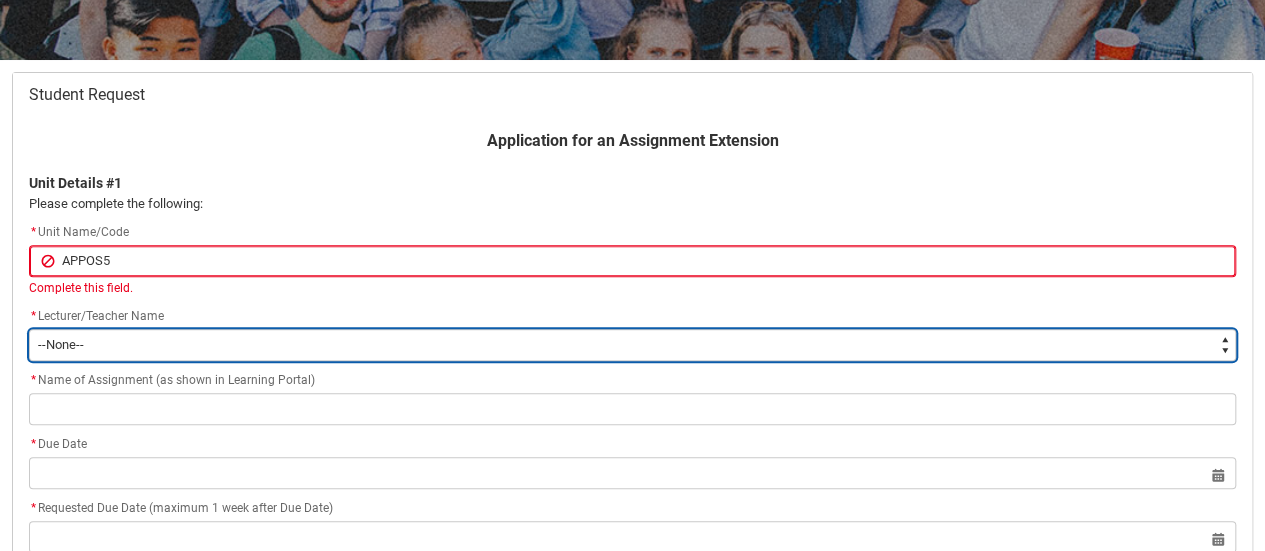 click on "Application for an Assignment Extension Unit Details #1 Please complete the following: * Unit Name/Code APPOS5   Complete this field. * Lecturer/Teacher Name *   --None-- Aaron Walker Adam King Adam McKenzie Adriana Perri Adrienne Couper-Smith Afrodite Moulatsiotis Ainslie Wills Alan Harding Alex Duffy Alexandra Whitham Amanda Cumming Andrea Powell Anita Morgan Ann Benjamin Annabel Kilpatrick Antony Delecca Apsara Sabaratnam Ashleigh Flanders Beck Storer Belinda Woods Benjamin Colbourne Benjamin McKenzie Brett Langsford Brett Little Brianna Hallihan-Farias Briony Dunn Bronwyn Pringle Bruno Duval Cameron Lam Cara Williams Carlos Patino Rojas Carol Batchelor Carus Thompson Cassandra Fumi Cassandra Long Catherine Sison Cathy Muhling Chiara Hunwick Chris Kennett Christina Simons Christine Vincent Christopher Sandoe Clare Bartholomew Clare Lapworth Claudia Bergsdorf Clinton Scott Clio Renner Dallas Frasca Dana Miltins Daniel Murtagh Danni Liu David Jacob David Price Deborah Pratt Declan Fay Diane Curtis Em O'Brien" 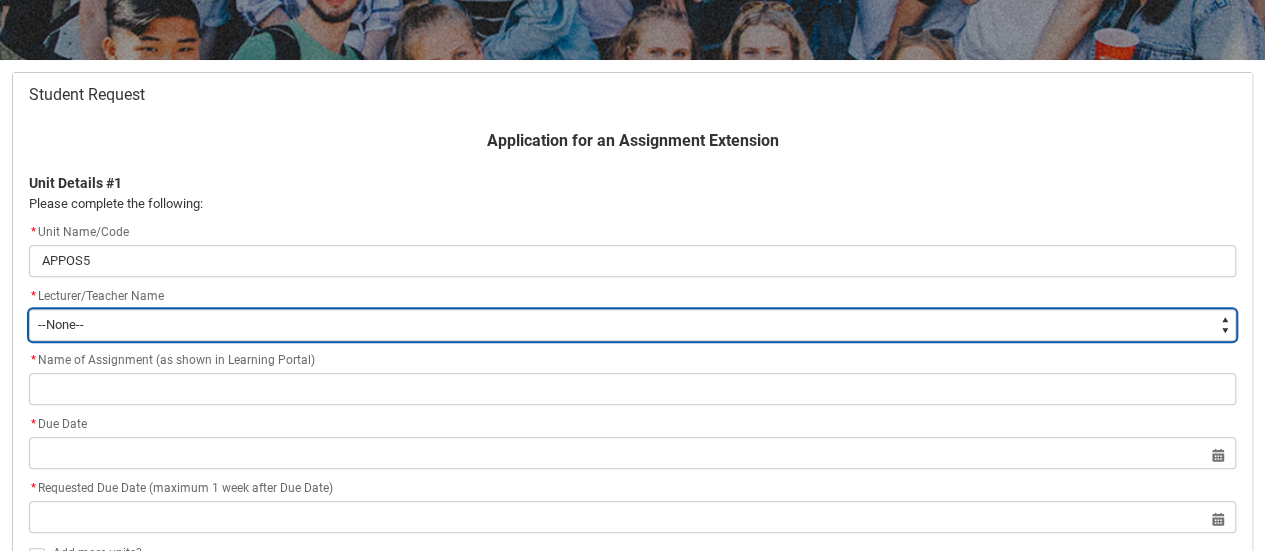 type on "Faculty_NamefromNtoZ.0035g00000b9AYLAA2" 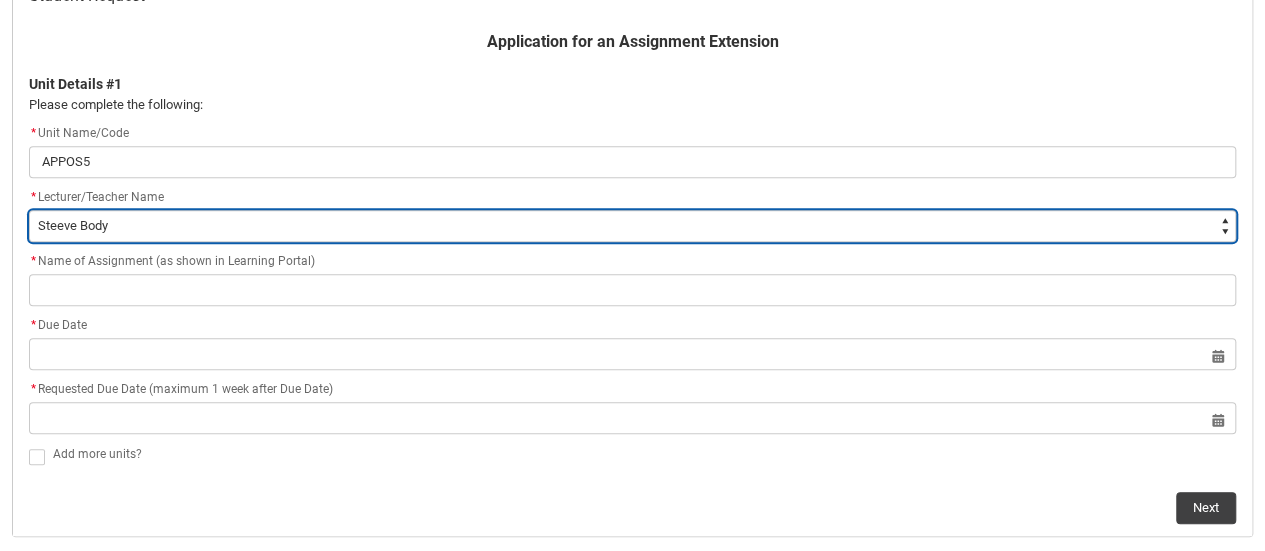 scroll, scrollTop: 440, scrollLeft: 0, axis: vertical 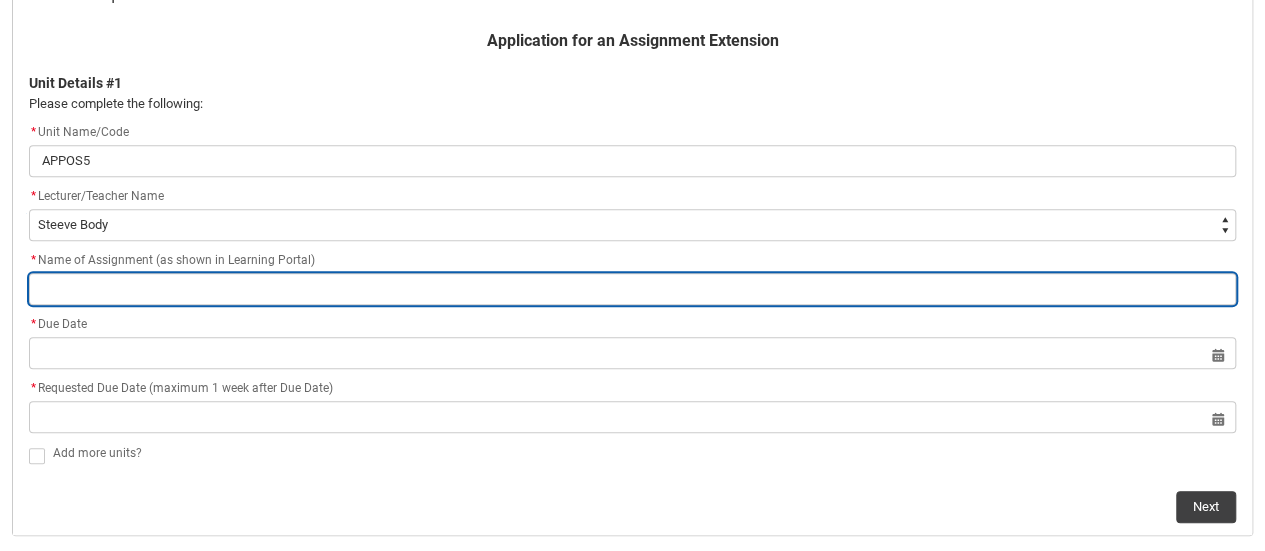 click at bounding box center [632, 289] 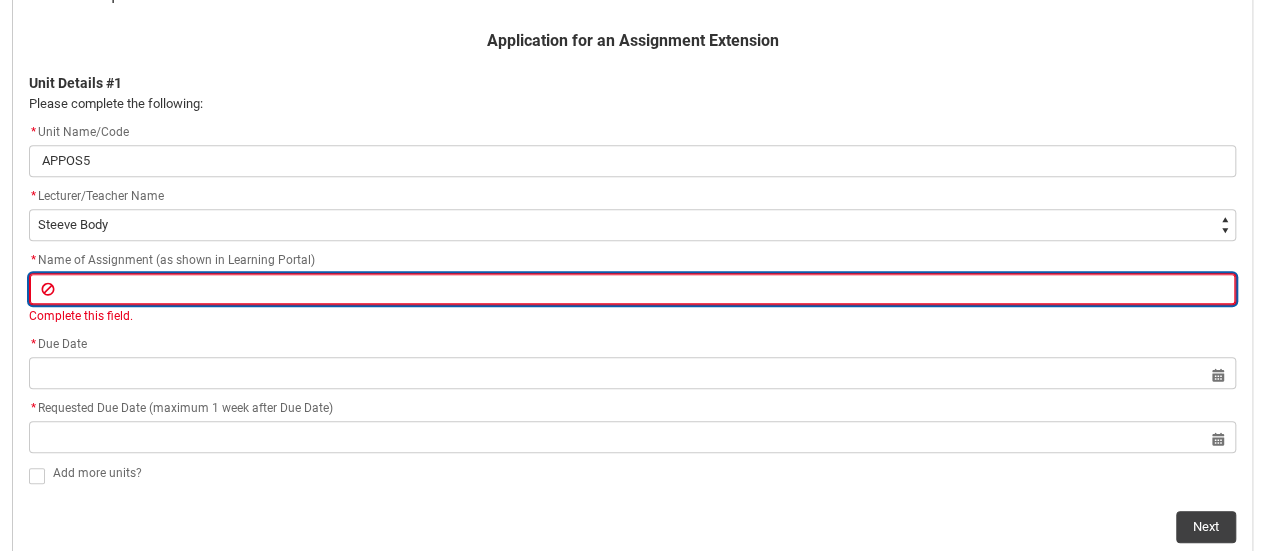 paste on "Immersive design presentation" 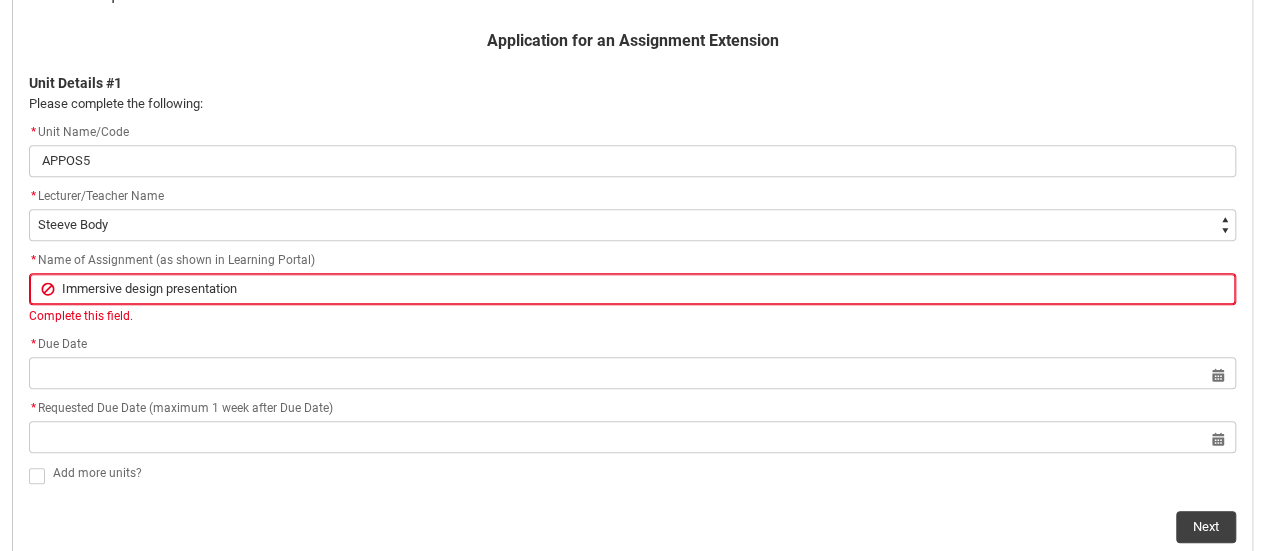 click on "* Due Date Select a date for   Format: 31 Dec 2024" 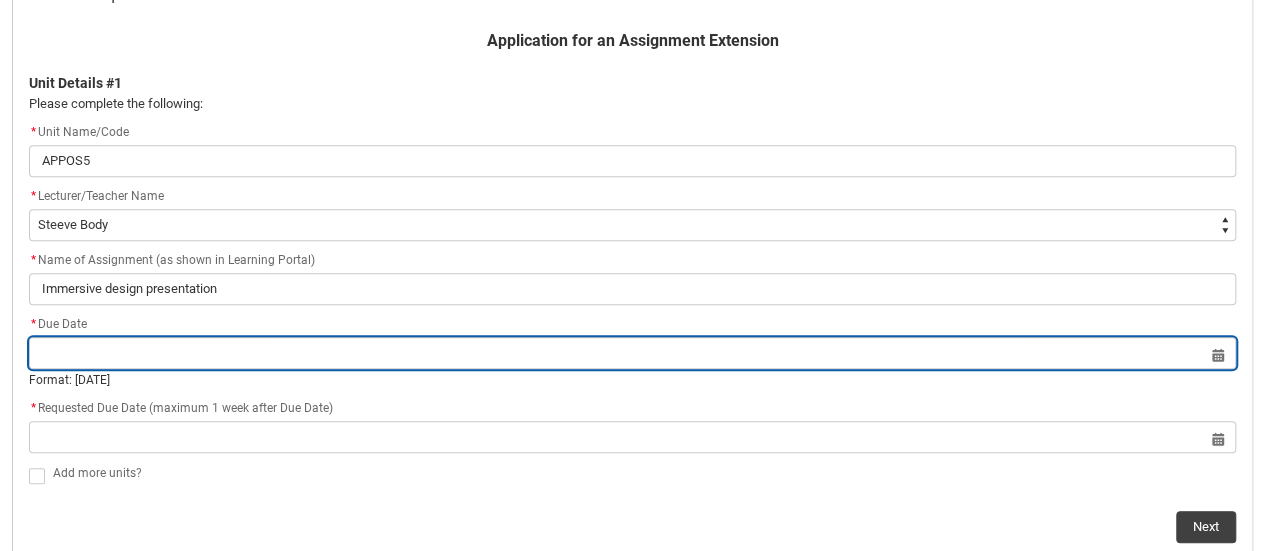 click at bounding box center (632, 353) 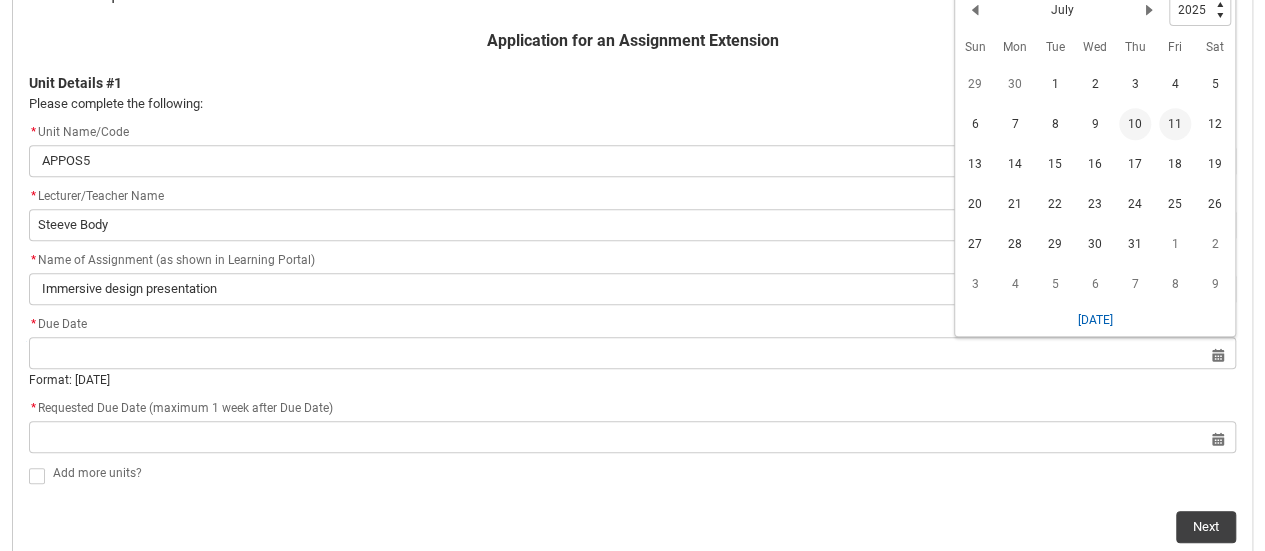 click on "11" 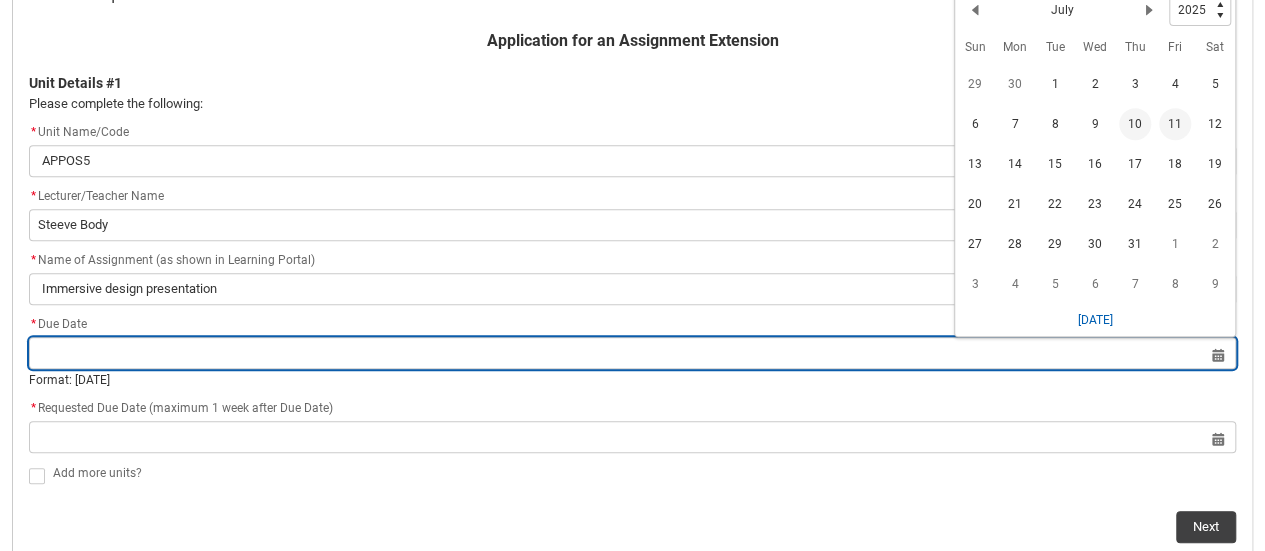 type on "2025-07-11" 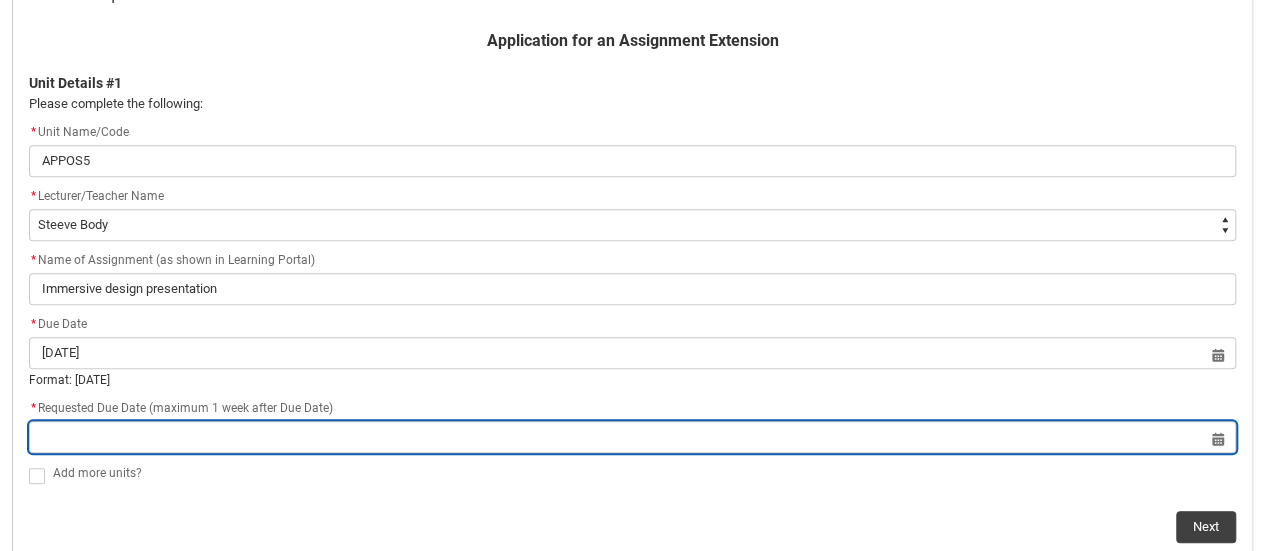 click at bounding box center [632, 437] 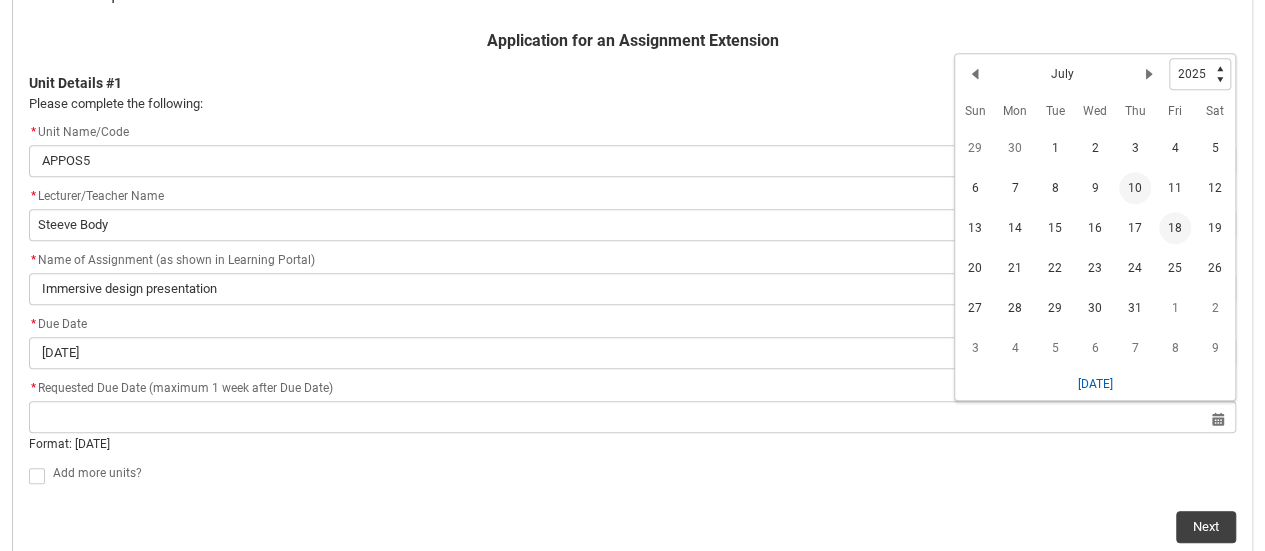 click on "18" 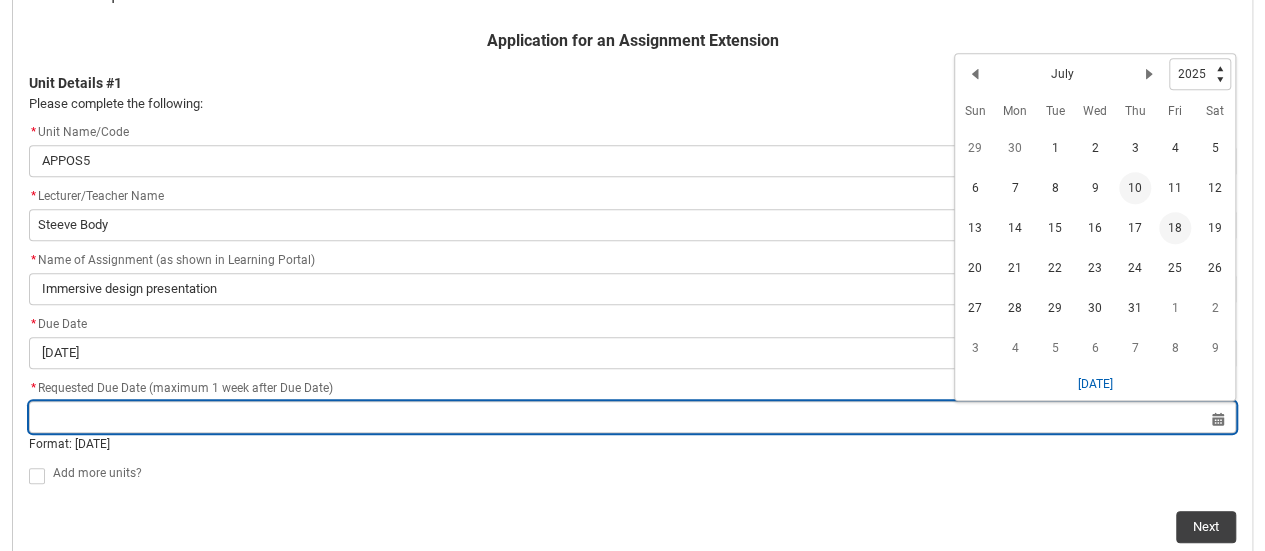 type on "2025-07-18" 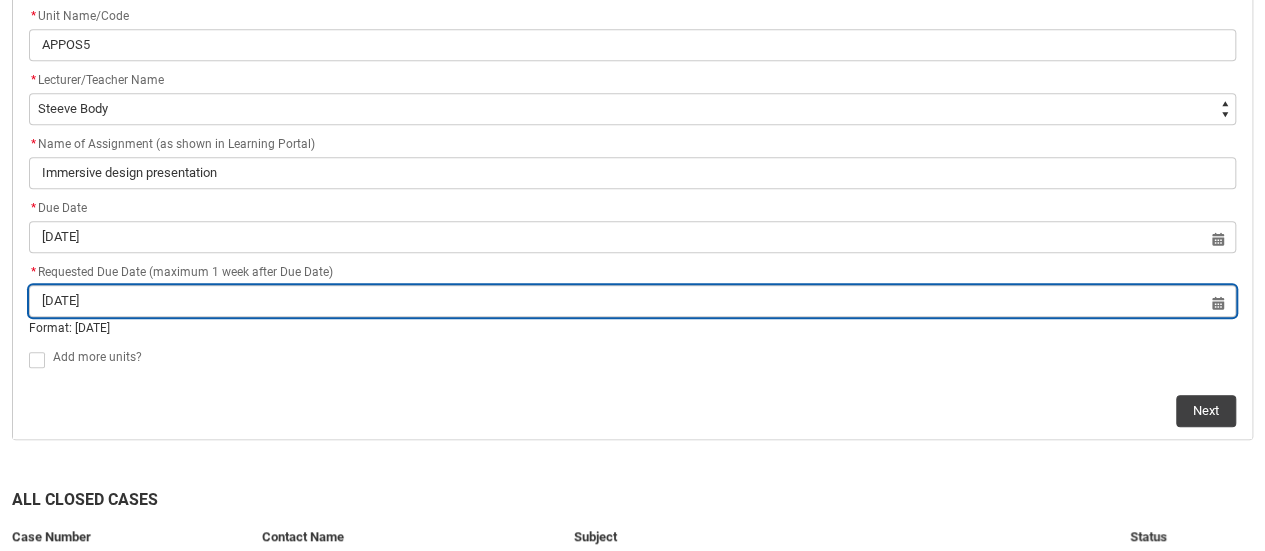 scroll, scrollTop: 557, scrollLeft: 0, axis: vertical 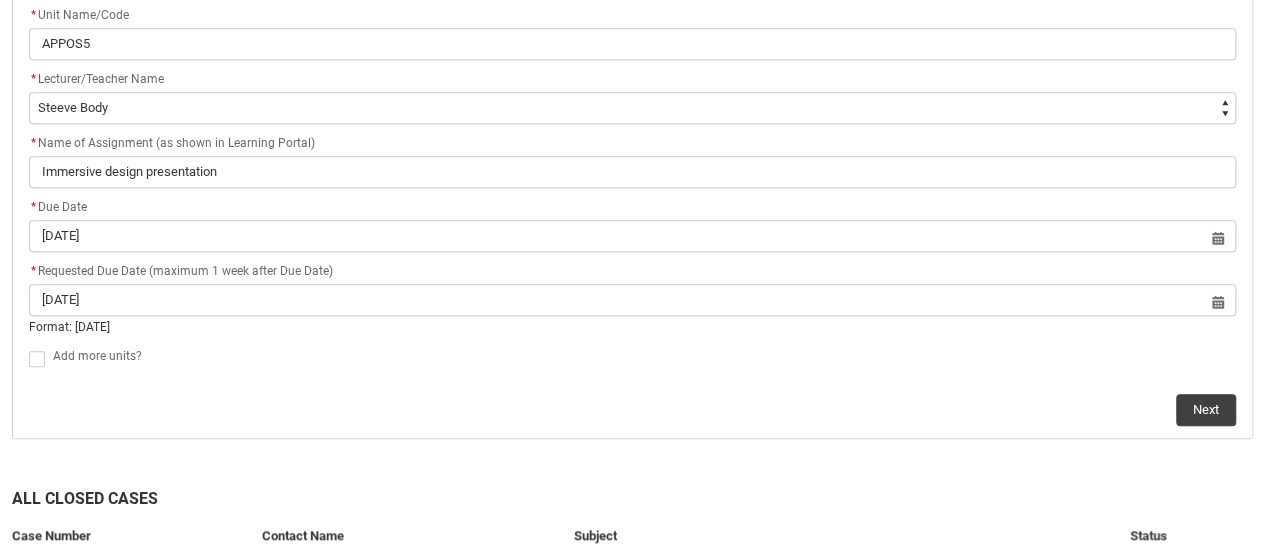 click on "Application for an Assignment Extension Unit Details #1 Please complete the following: * Unit Name/Code APPOS5 * Lecturer/Teacher Name *   --None-- Aaron Walker Adam King Adam McKenzie Adriana Perri Adrienne Couper-Smith Afrodite Moulatsiotis Ainslie Wills Alan Harding Alex Duffy Alexandra Whitham Amanda Cumming Andrea Powell Anita Morgan Ann Benjamin Annabel Kilpatrick Antony Delecca Apsara Sabaratnam Ashleigh Flanders Beck Storer Belinda Woods Benjamin Colbourne Benjamin McKenzie Brett Langsford Brett Little Brianna Hallihan-Farias Briony Dunn Bronwyn Pringle Bruno Duval Cameron Lam Cara Williams Carlos Patino Rojas Carol Batchelor Carus Thompson Cassandra Fumi Cassandra Long Catherine Sison Cathy Muhling Chiara Hunwick Chris Kennett Christina Simons Christine Vincent Christopher Sandoe Clare Bartholomew Clare Lapworth Claudia Bergsdorf Clinton Scott Clio Renner Dallas Frasca Dana Miltins Daniel Murtagh Danni Liu David Jacob David Price Deborah Pratt Declan Fay Diane Curtis Donna Demaio Elisa Scarica * * *" 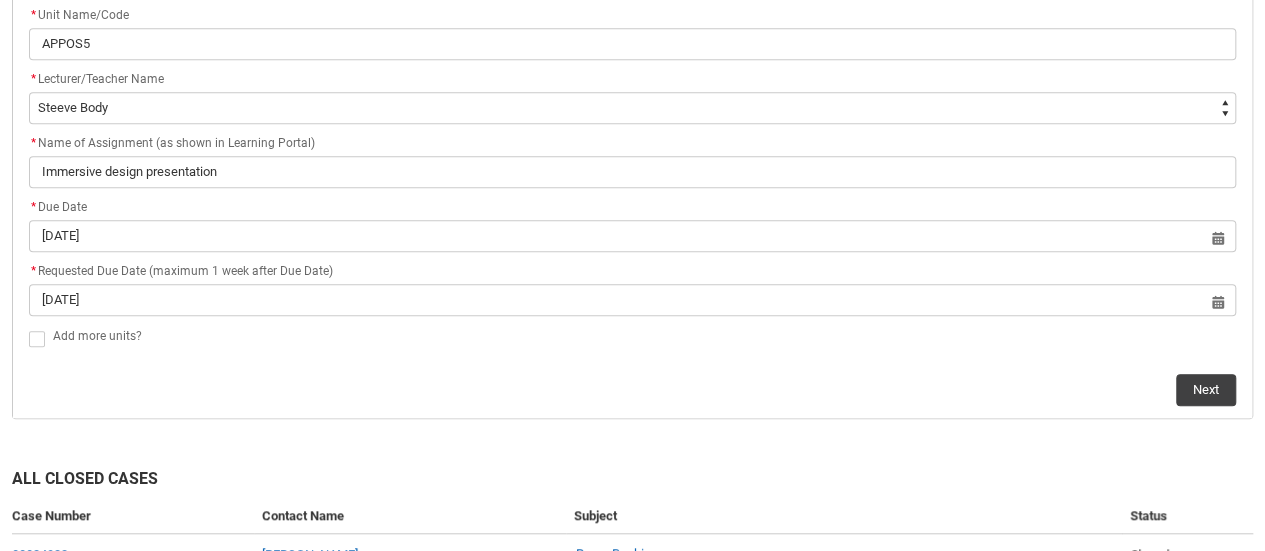 click on "Next" 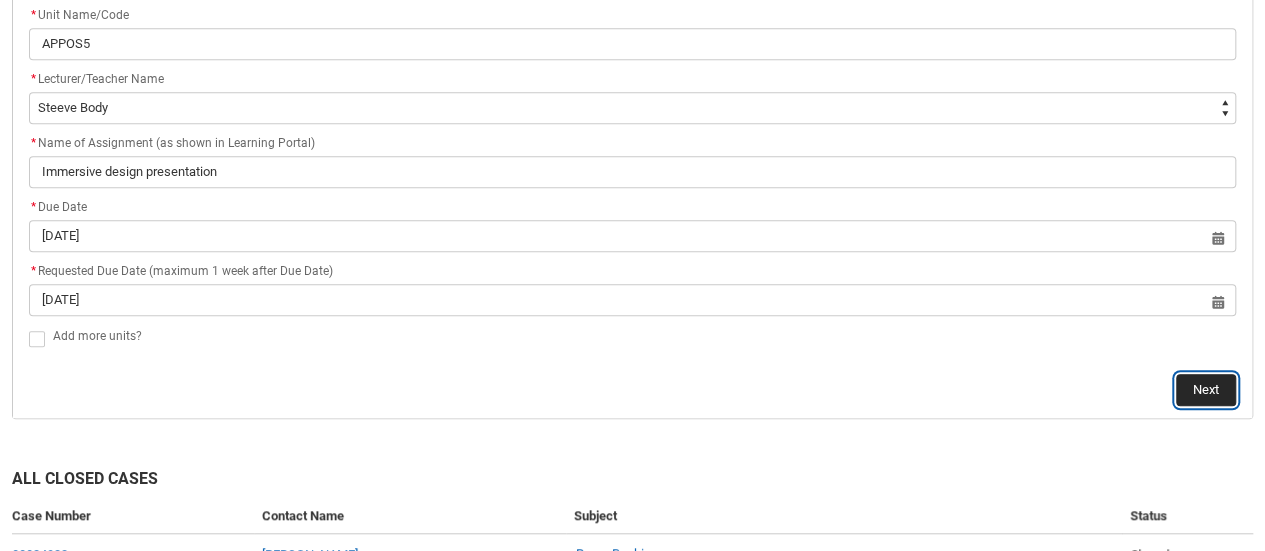 click on "Next" 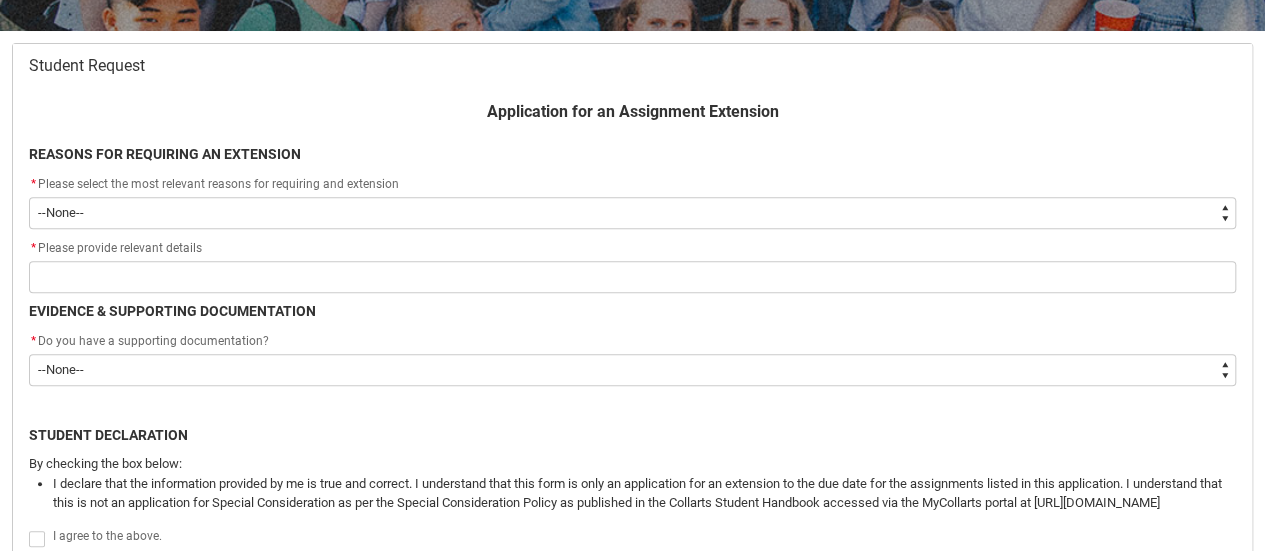 scroll, scrollTop: 370, scrollLeft: 0, axis: vertical 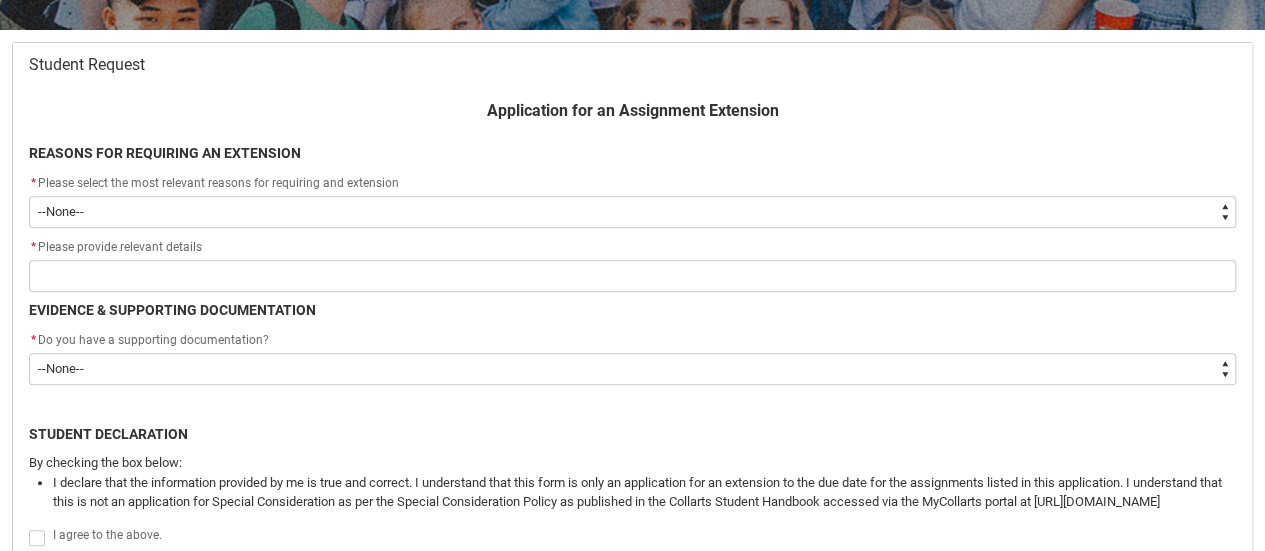 click on "--None-- Medical Reasons Work obligations Family obligations Academic Difficulties Significant religious or cultural reasons Other" at bounding box center [632, 212] 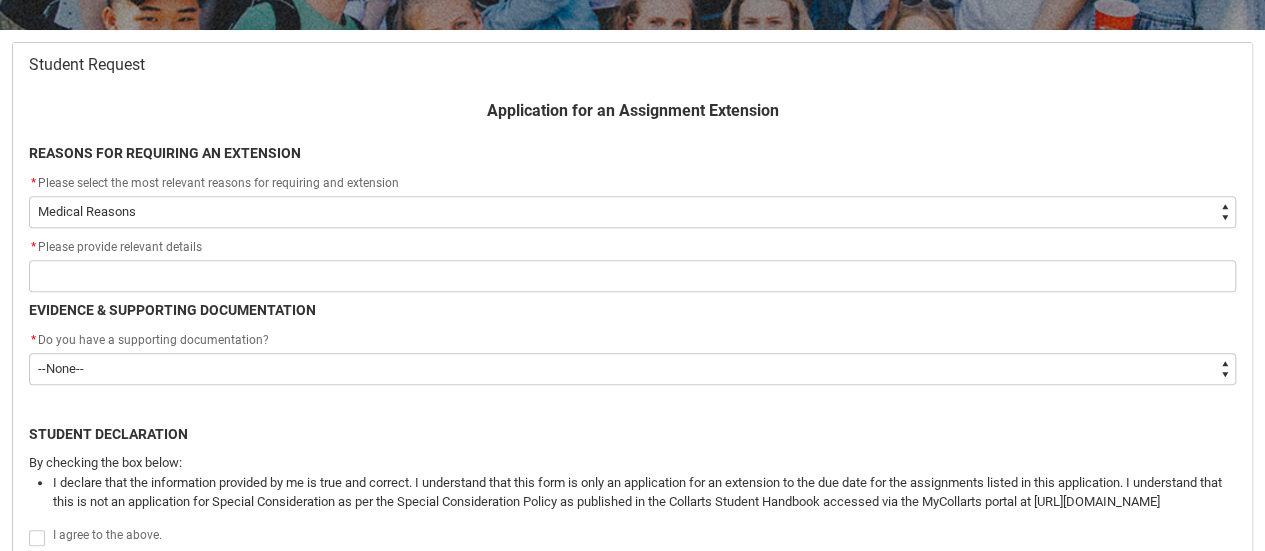 click on "* Please provide relevant details" 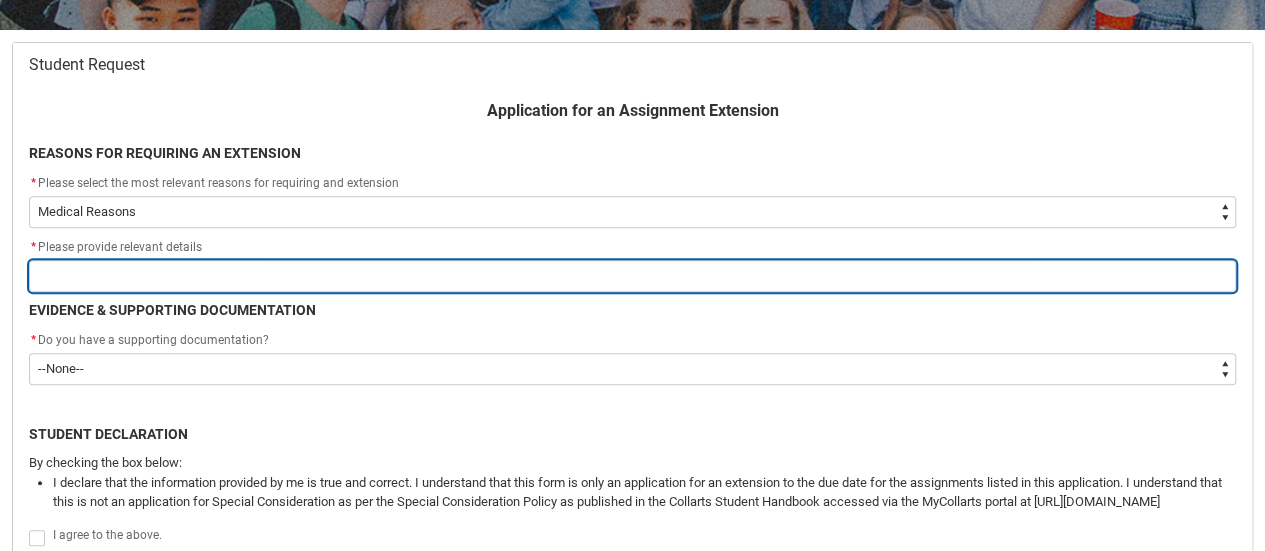 click at bounding box center (632, 276) 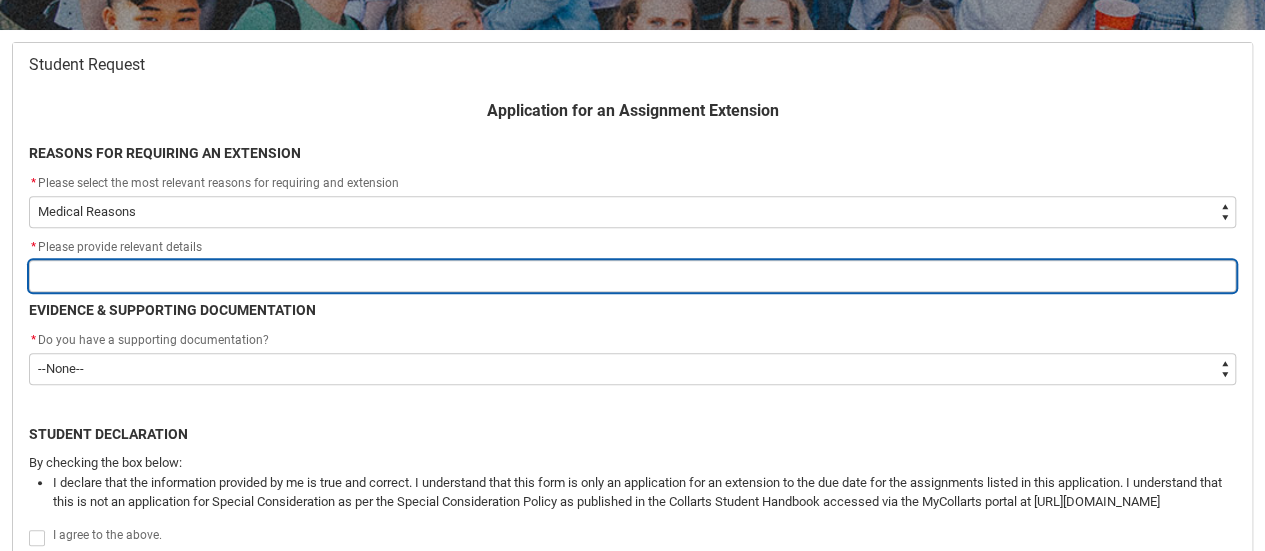 click at bounding box center [632, 276] 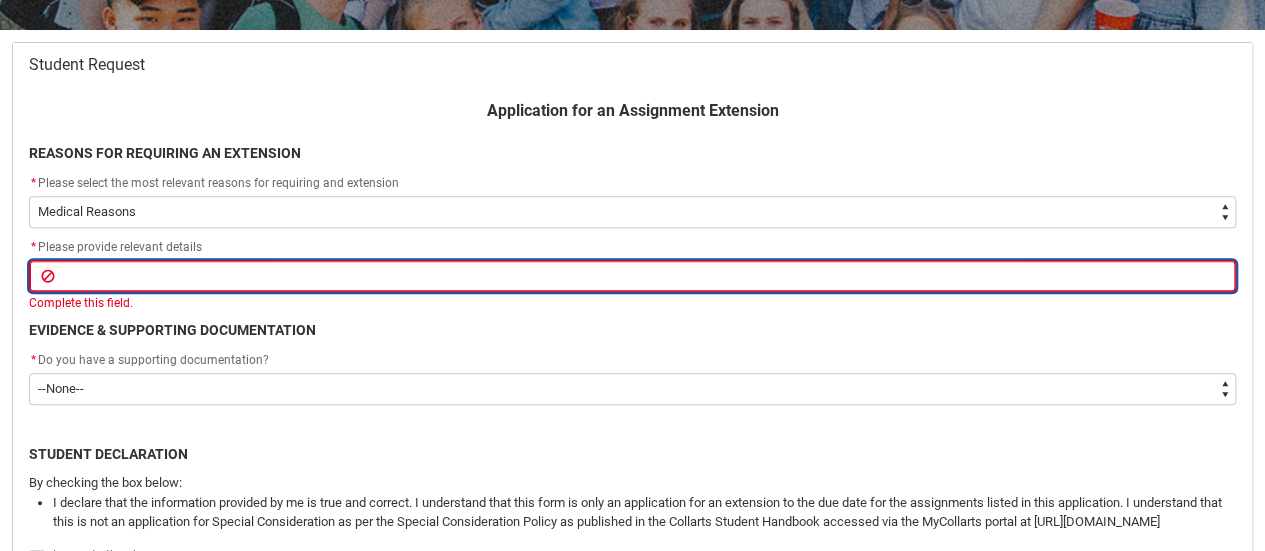 click at bounding box center [632, 276] 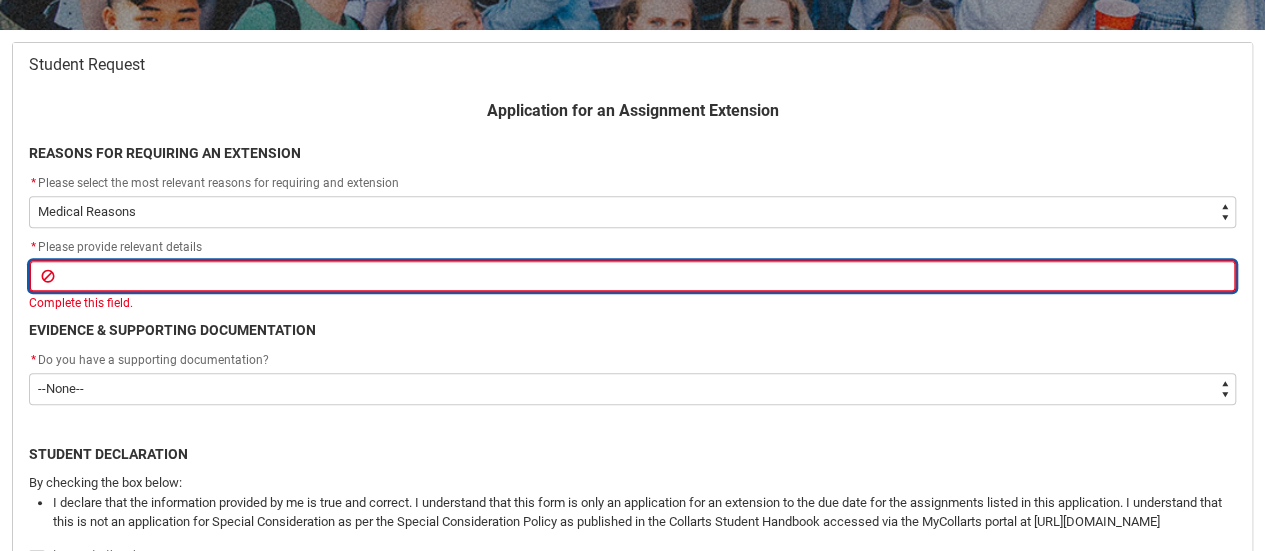 type on "A" 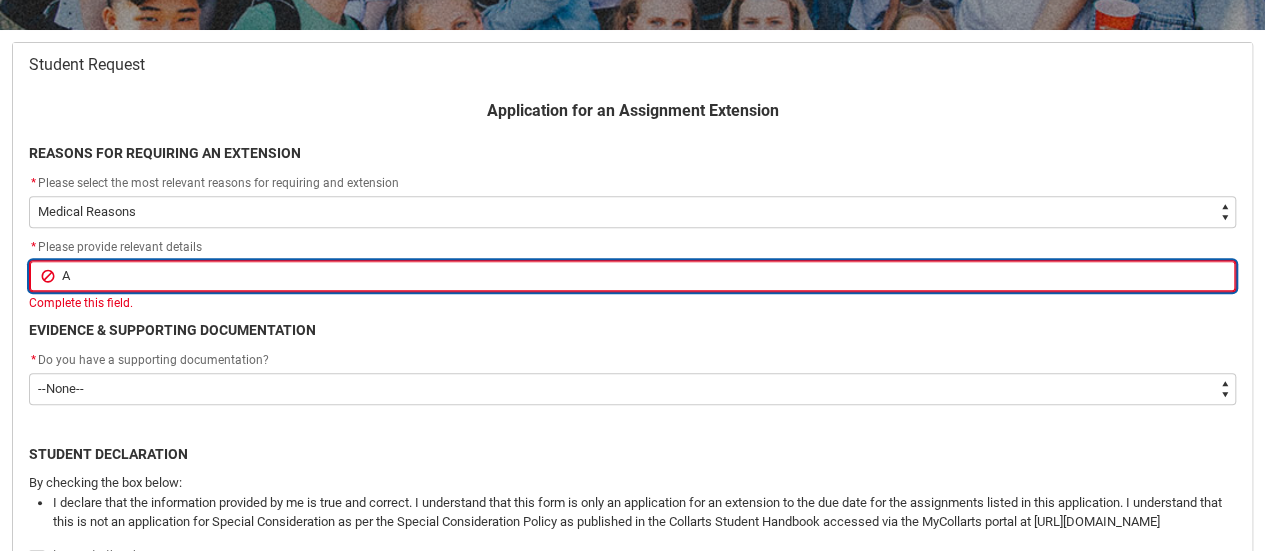 type on "A" 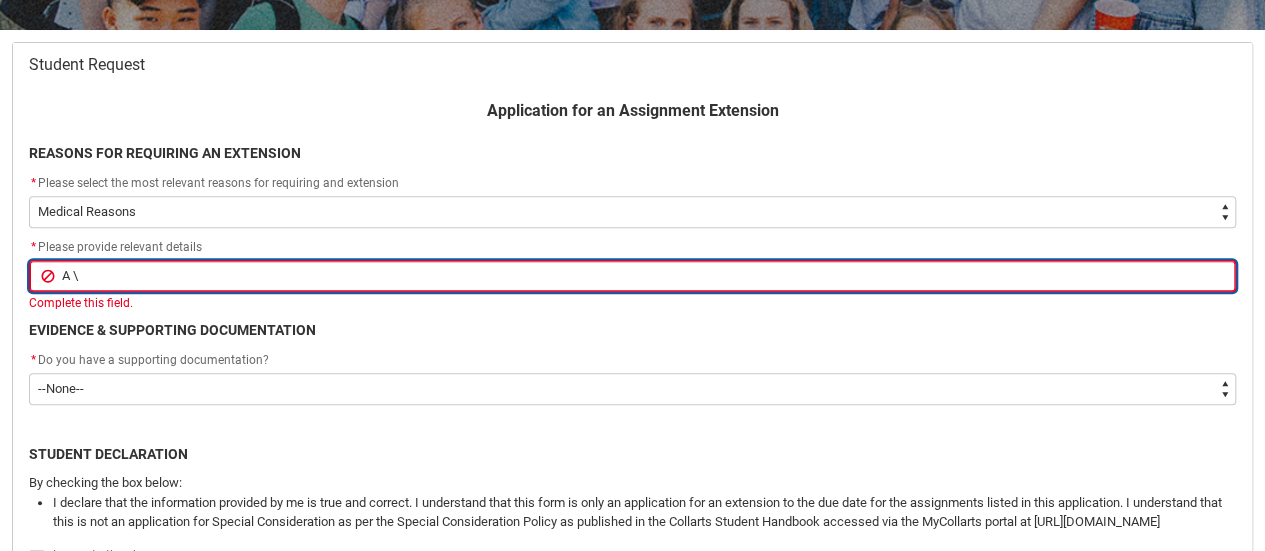 type on "A" 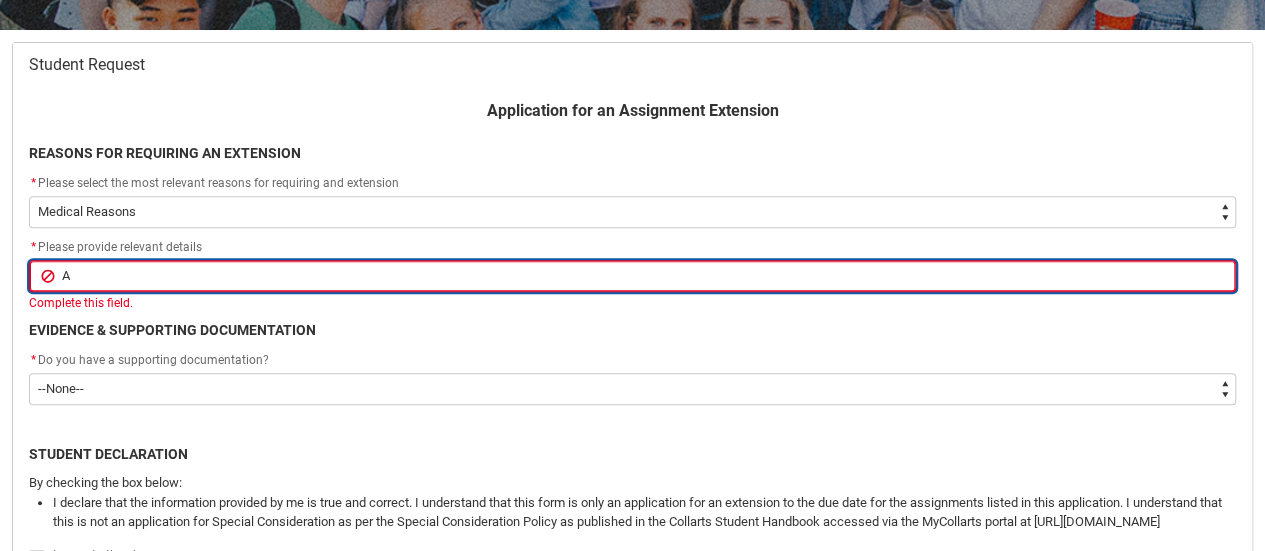 type on "A" 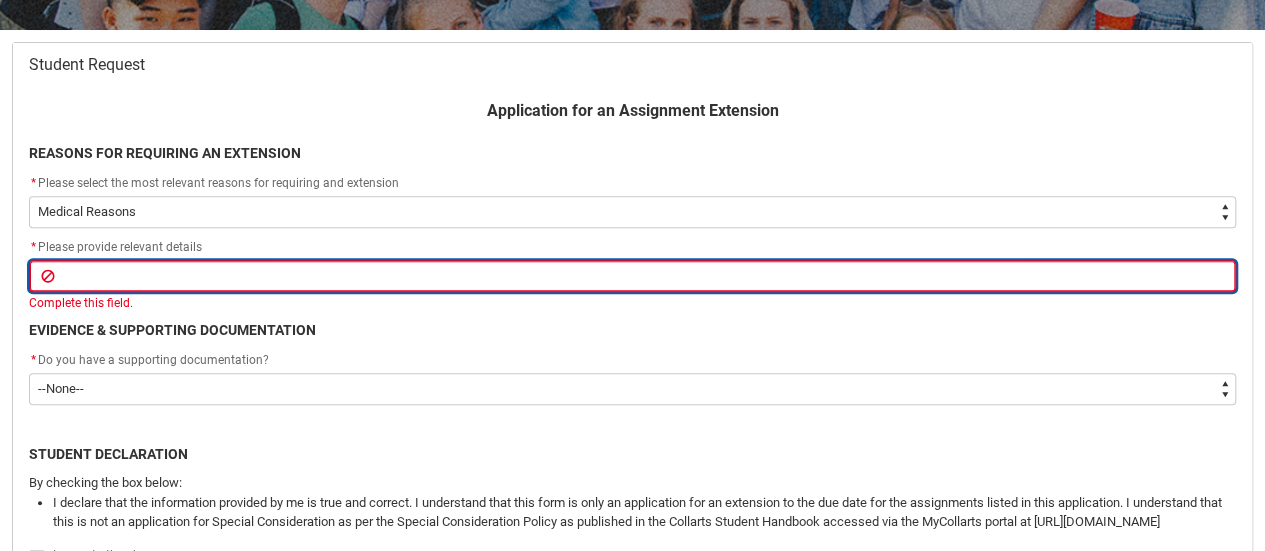 type on "I" 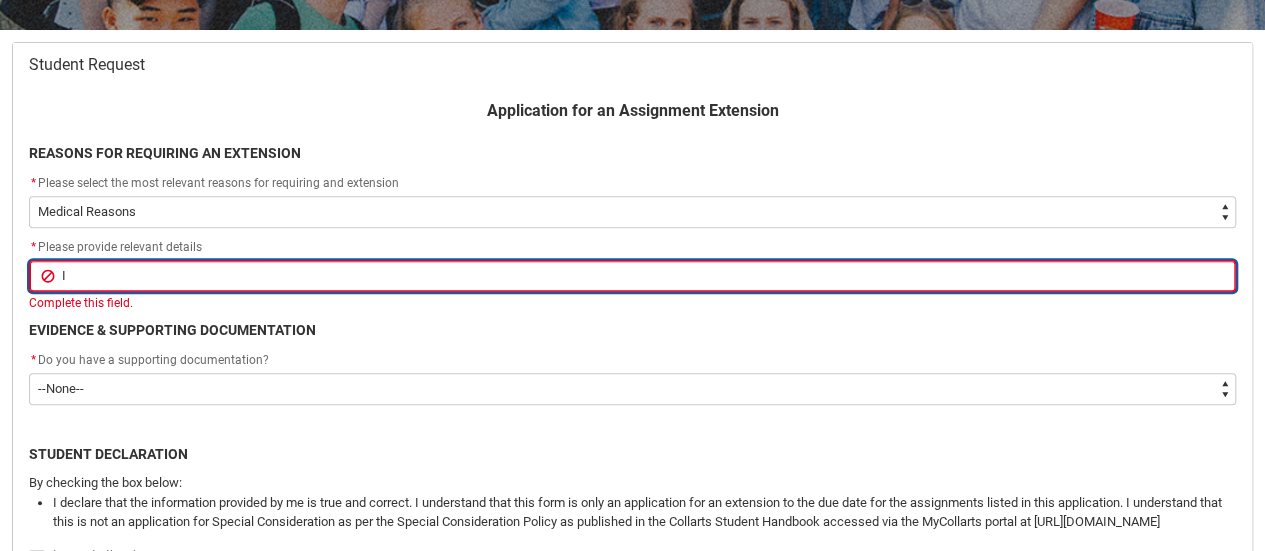 type on "I" 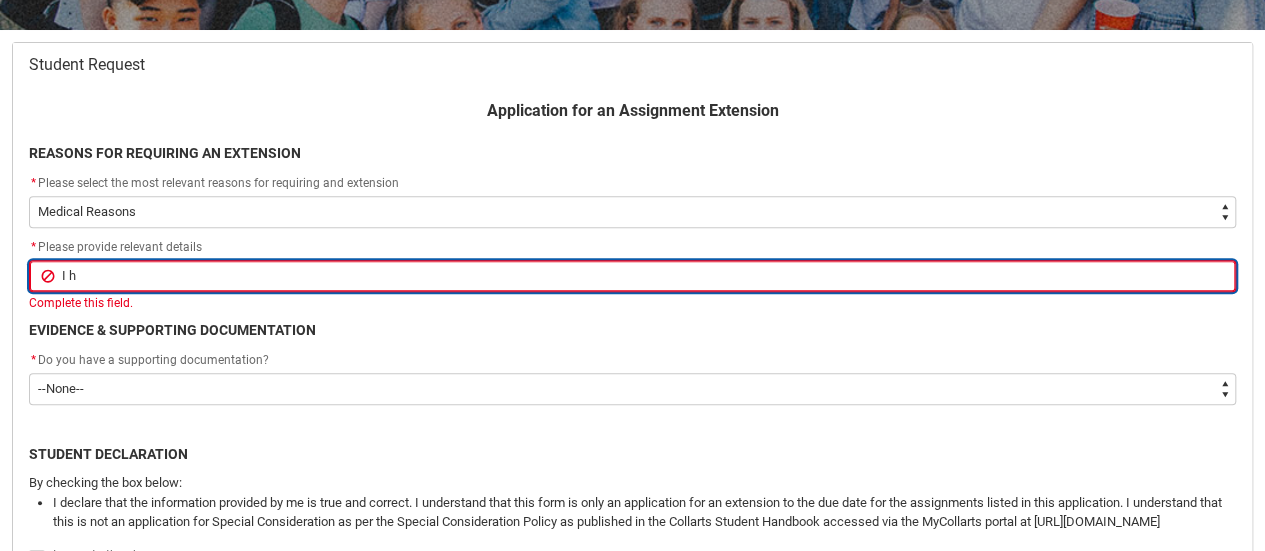 type on "I ha" 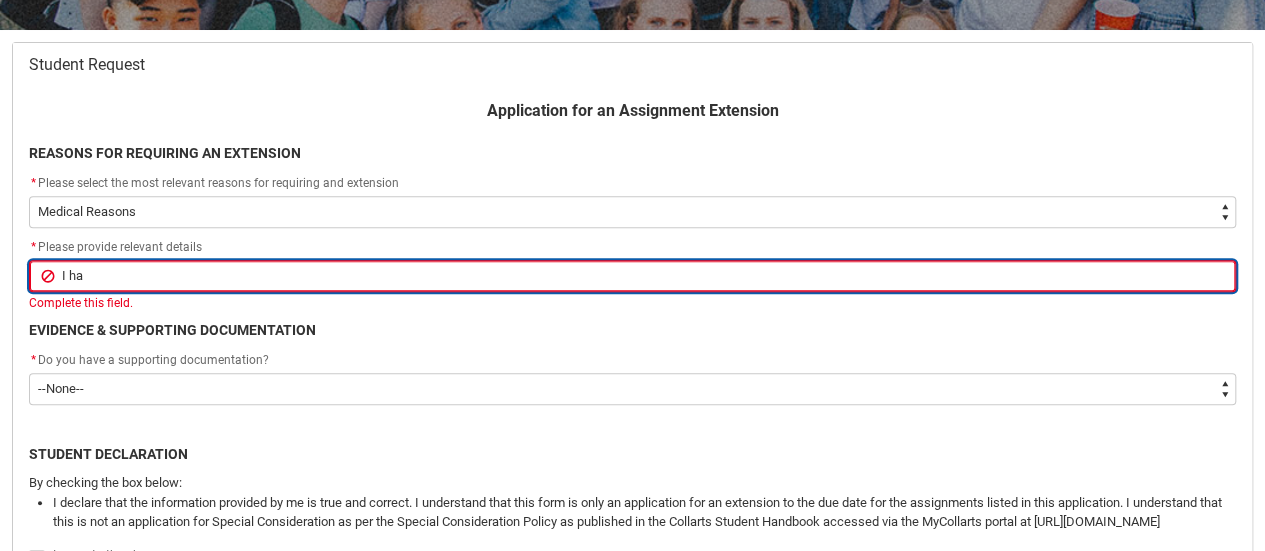 type on "I had" 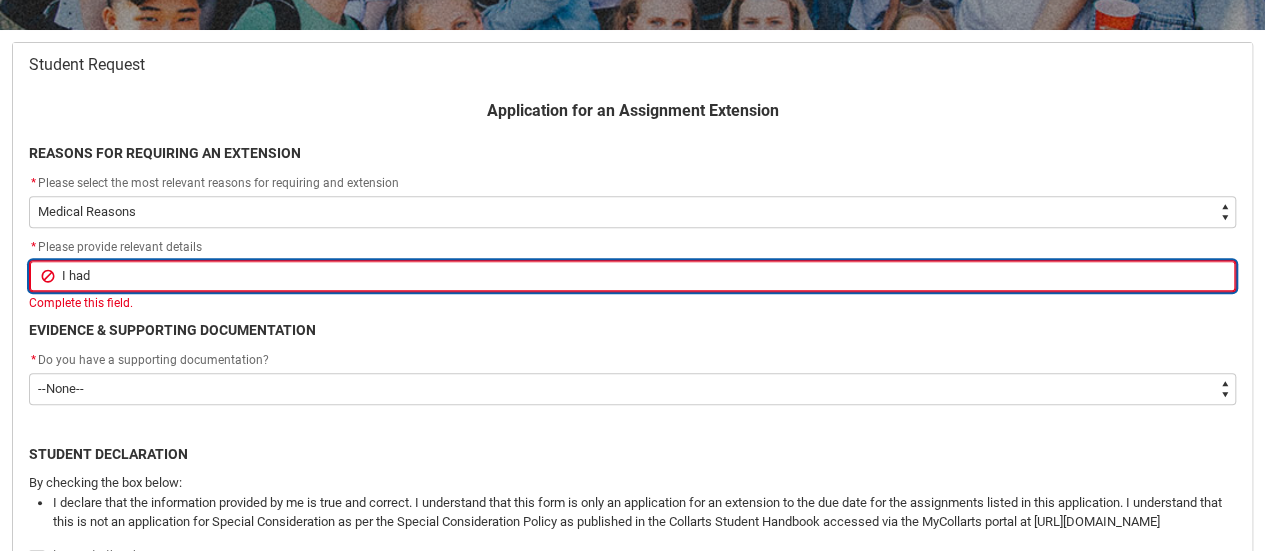 type on "I ha" 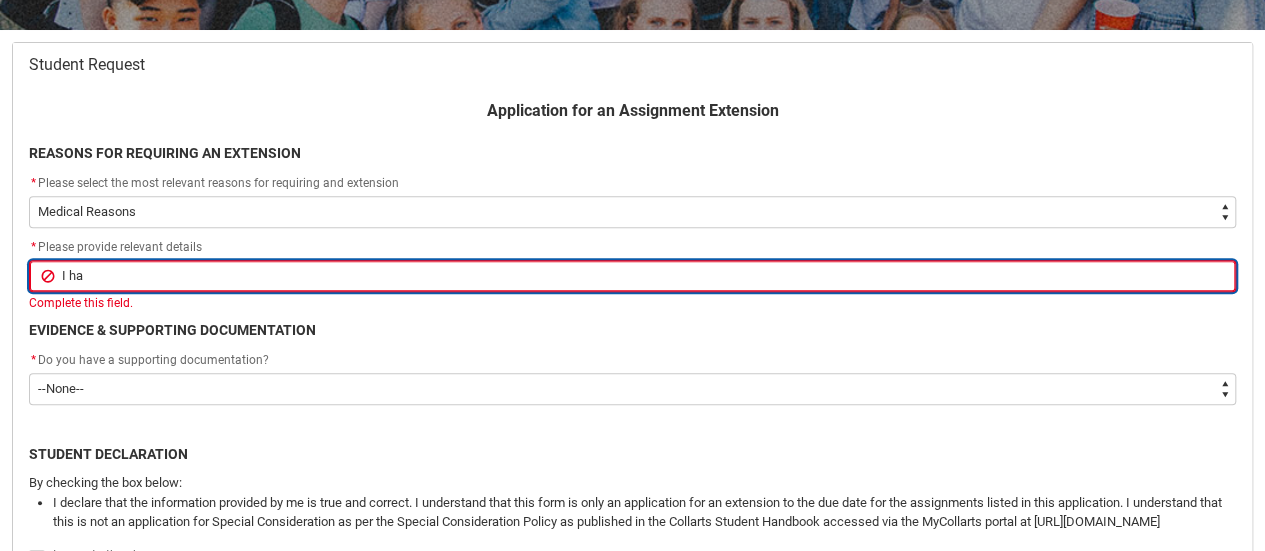 type on "I h" 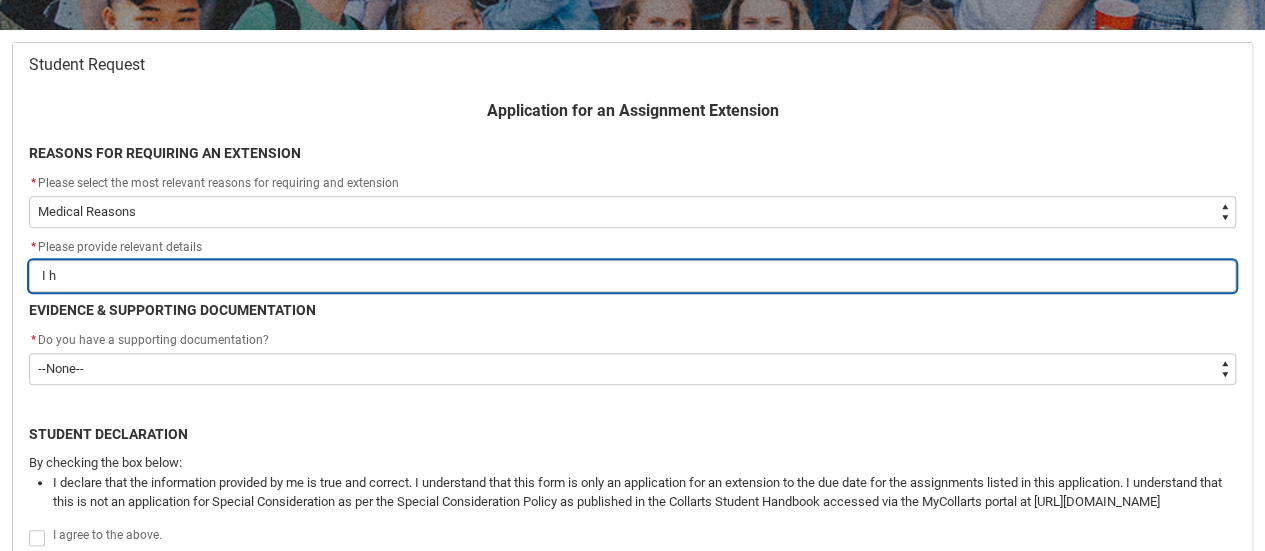 type on "I" 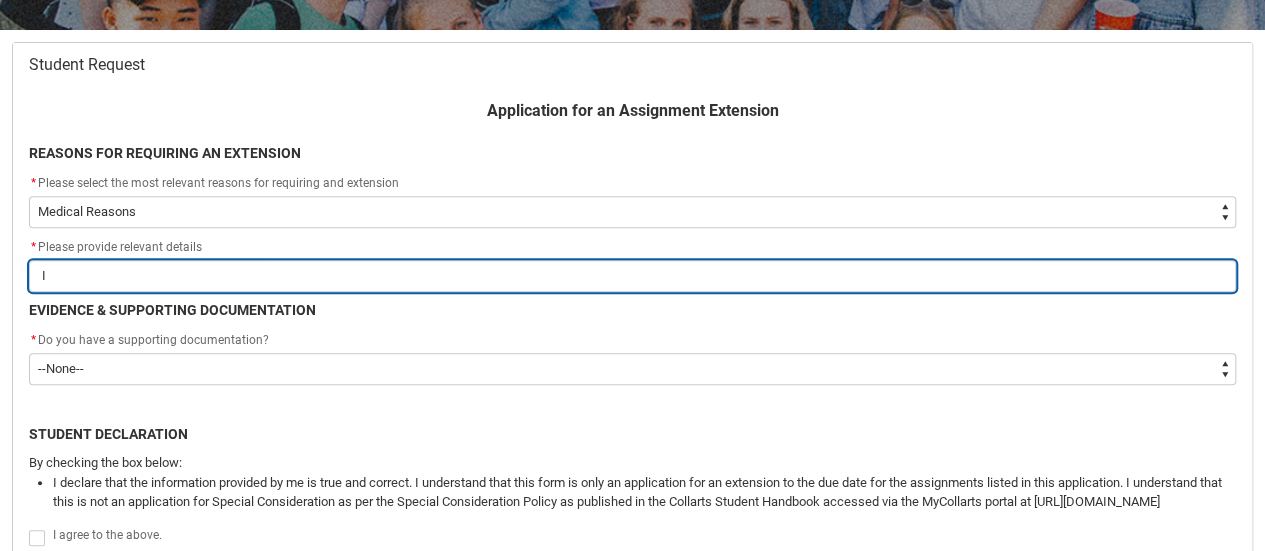 type on "I" 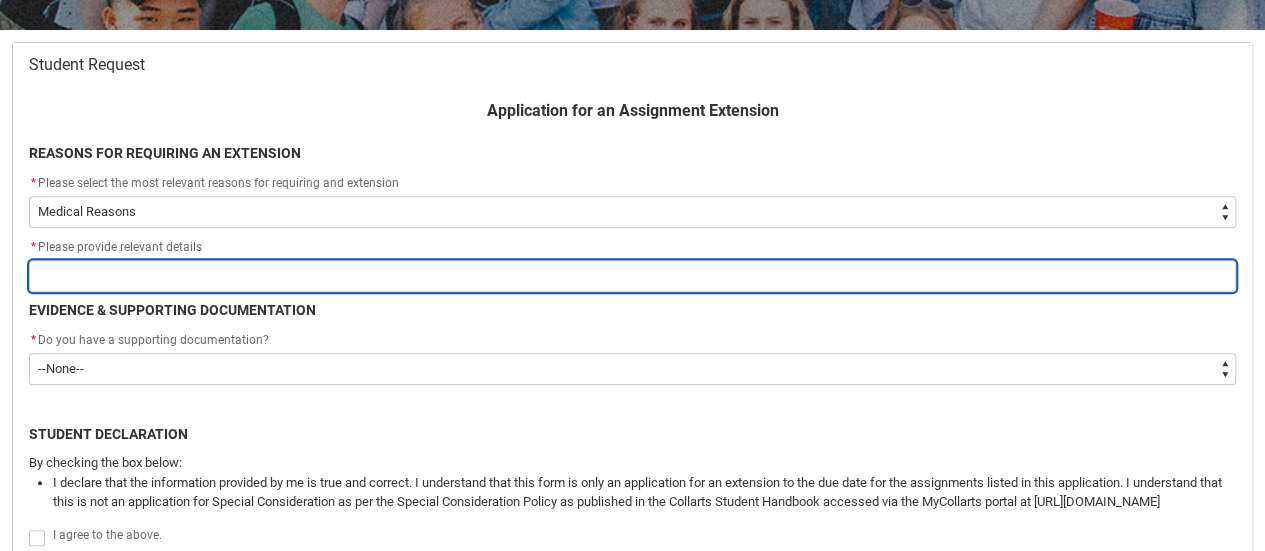 type on "I" 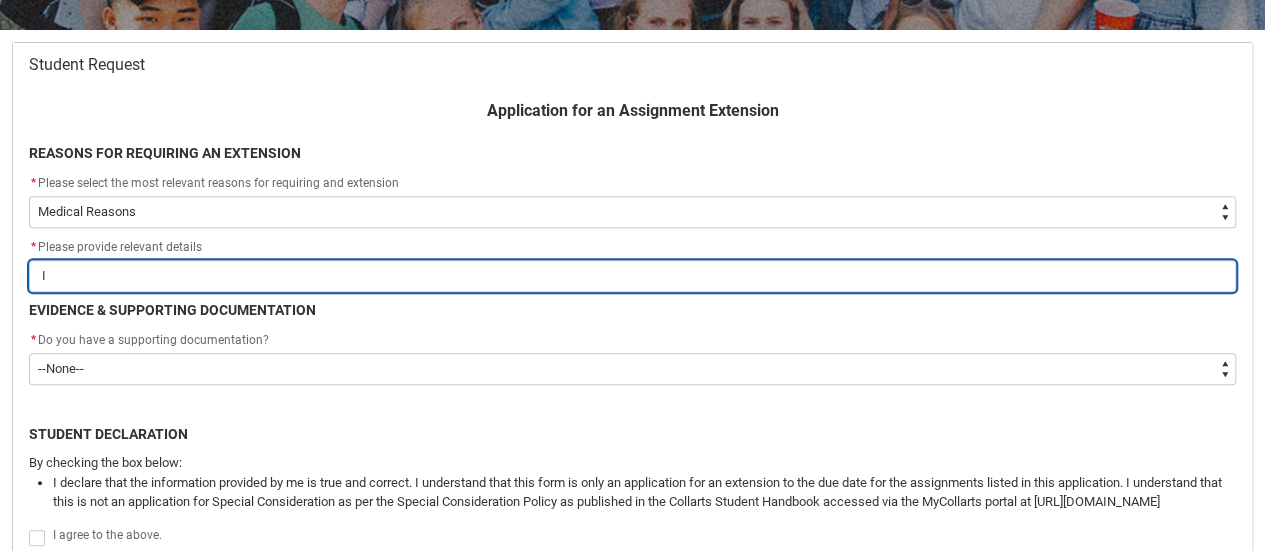 type on "I" 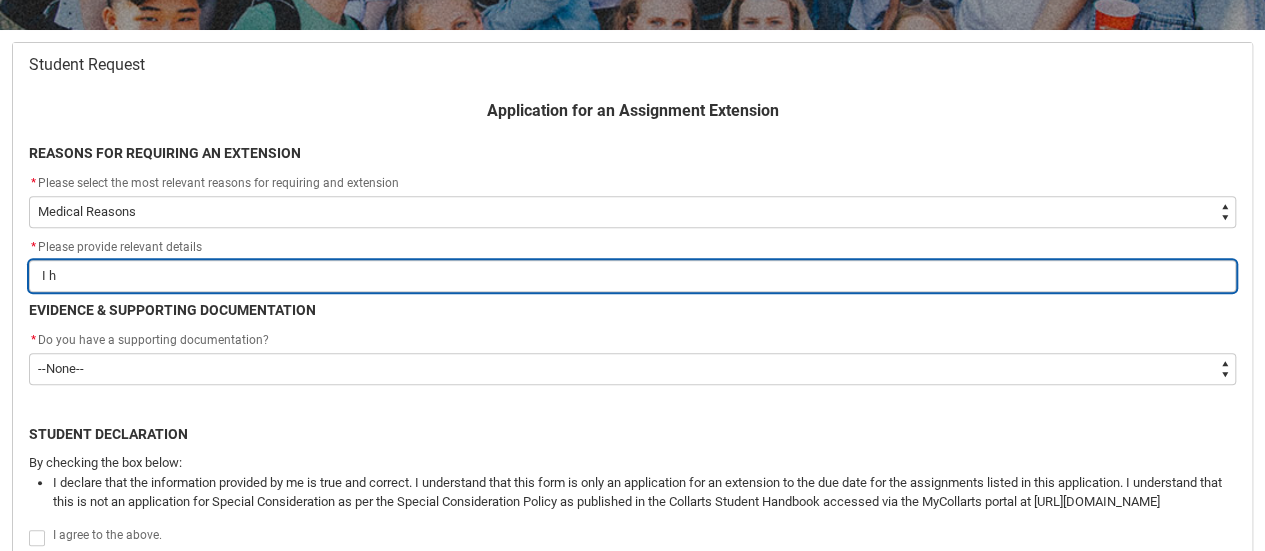 type on "I ha" 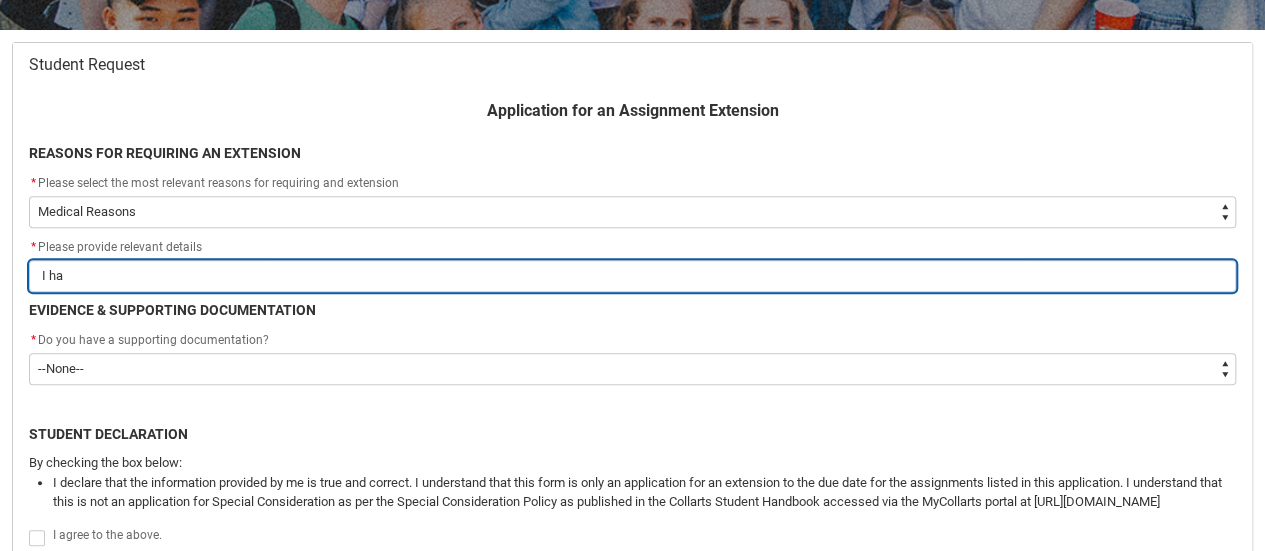 type on "I hav" 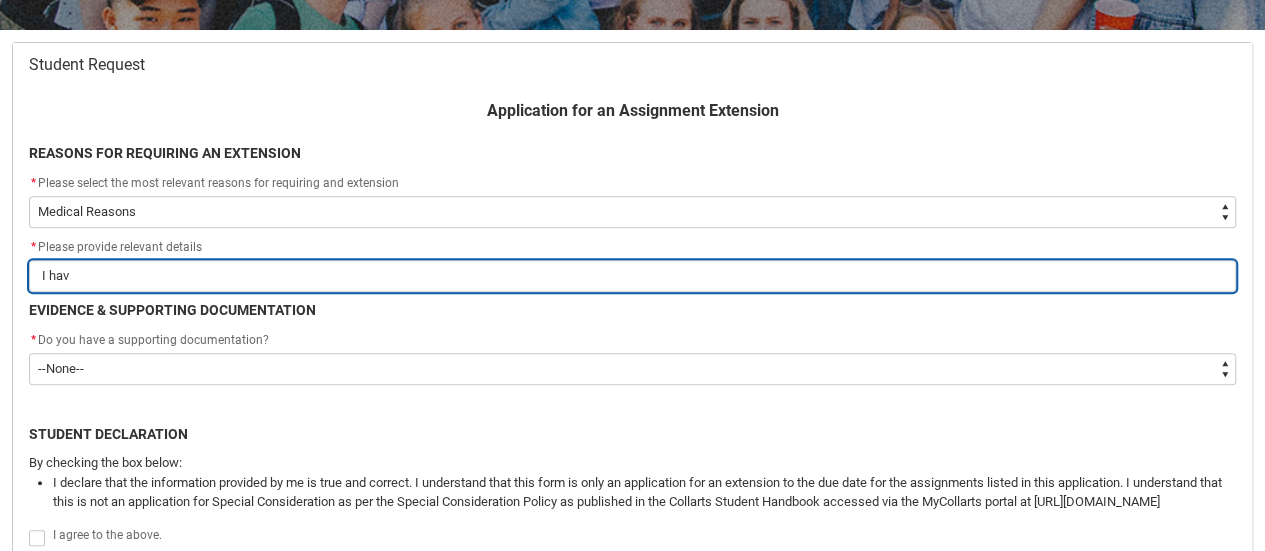 type on "I have" 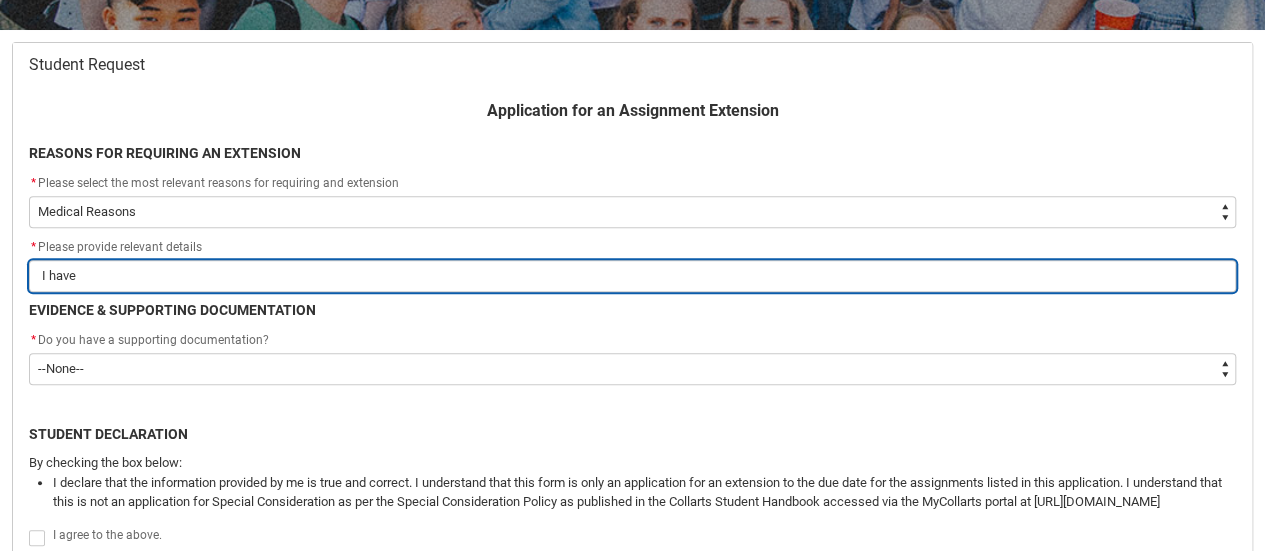 type on "I have" 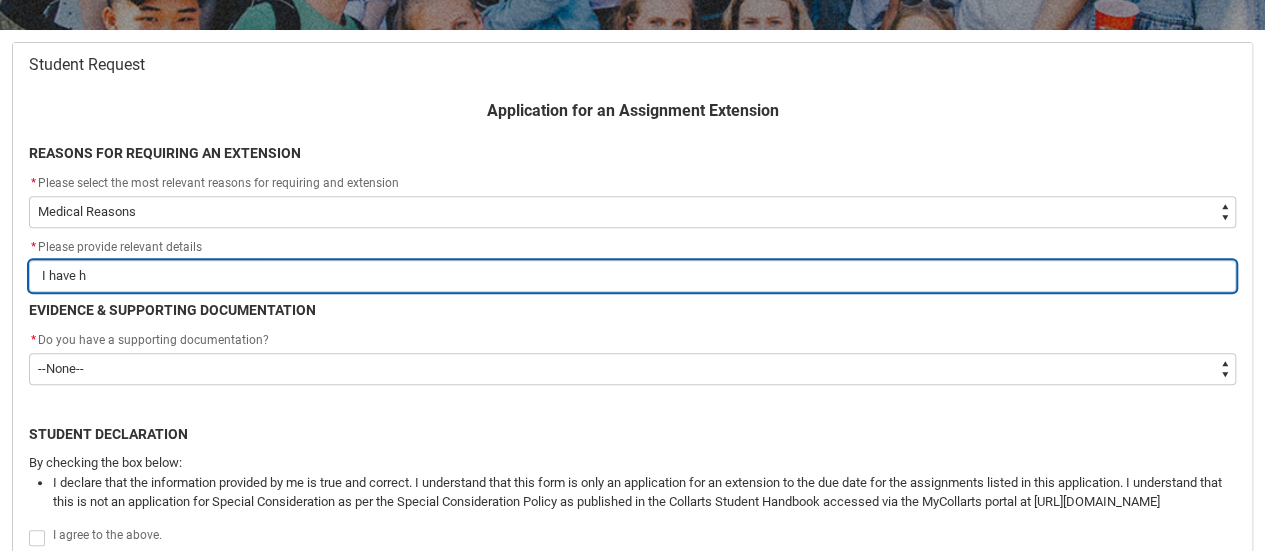 type on "I have ha" 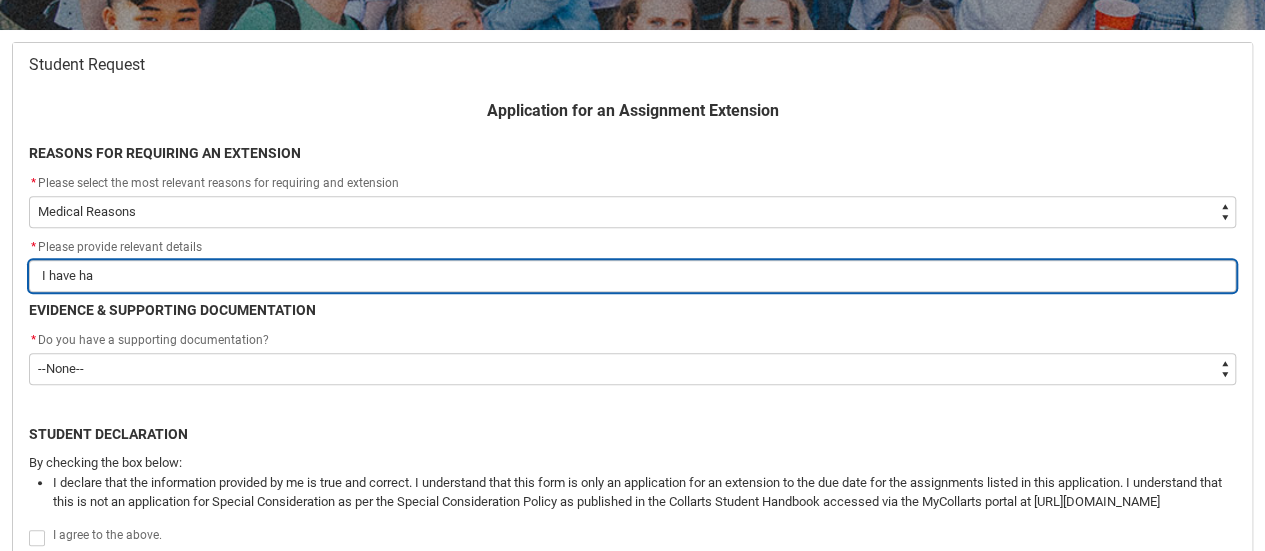 type on "I have had" 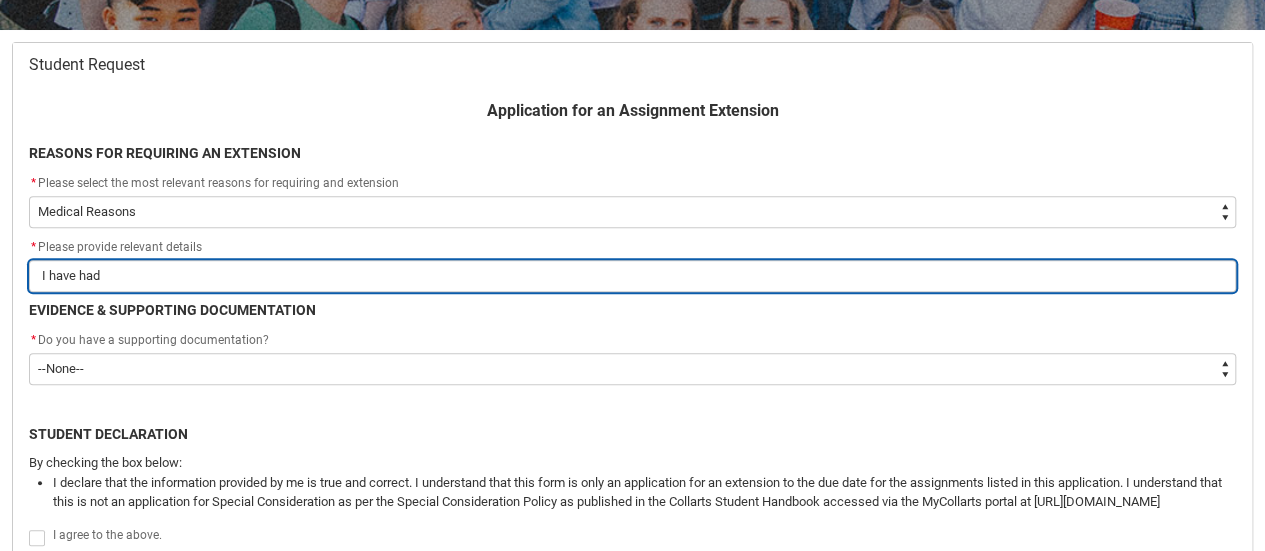 type on "I have had" 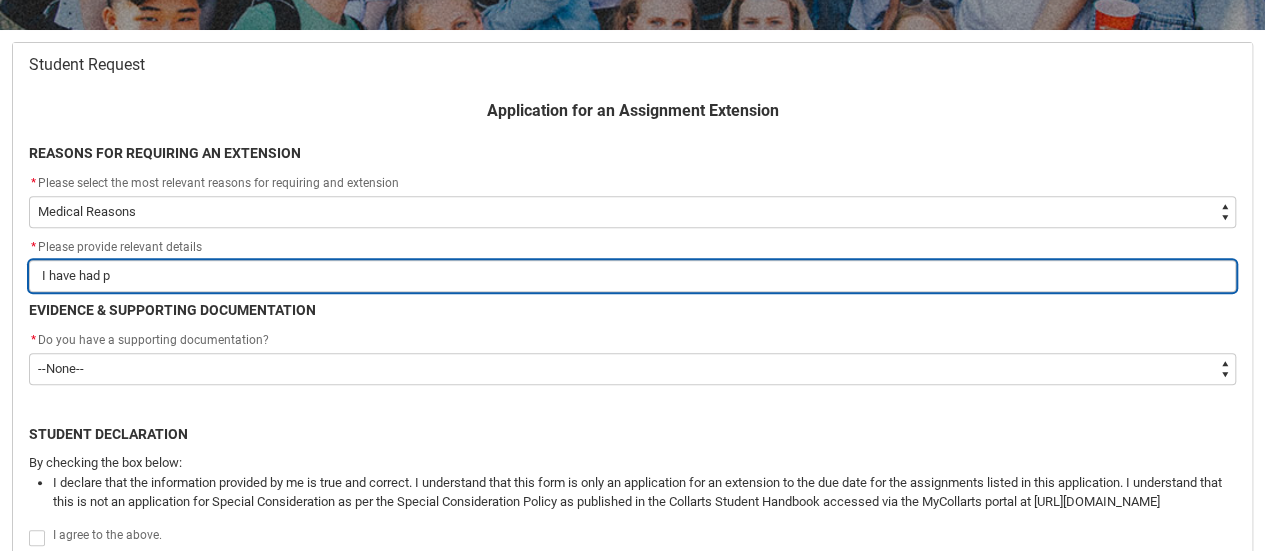 type on "I have had pe" 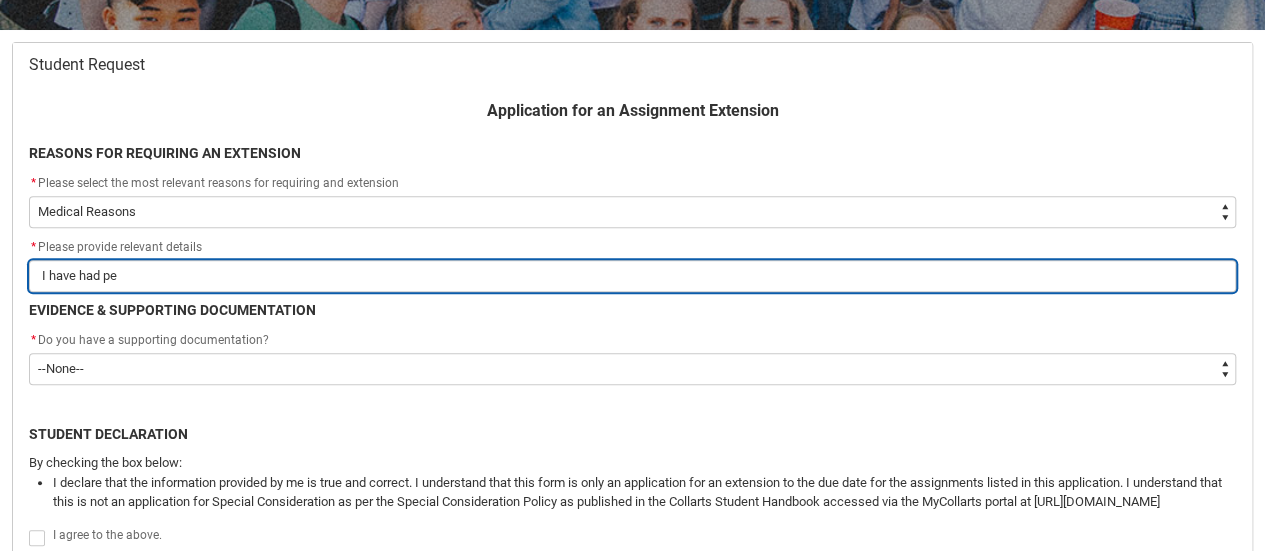 type on "I have had per" 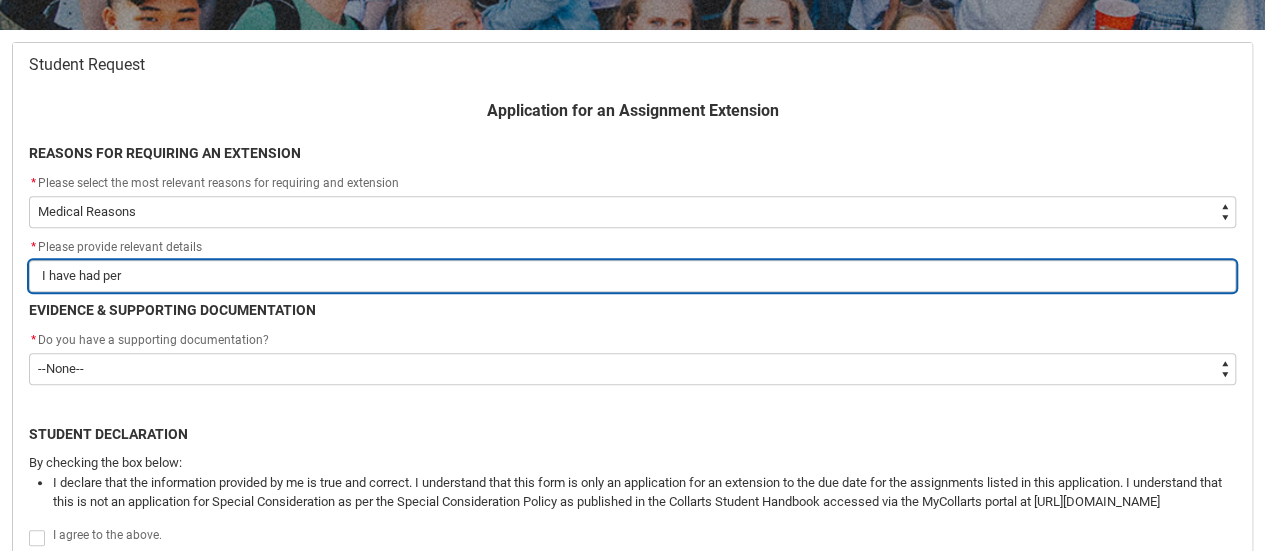 type on "I have had pers" 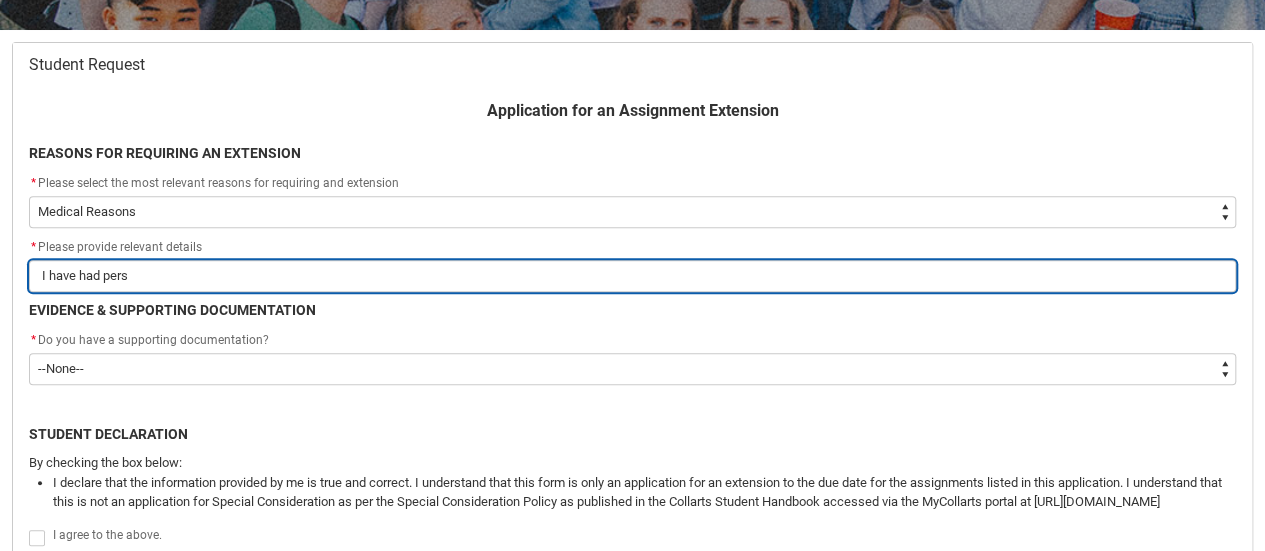 type on "I have had persi" 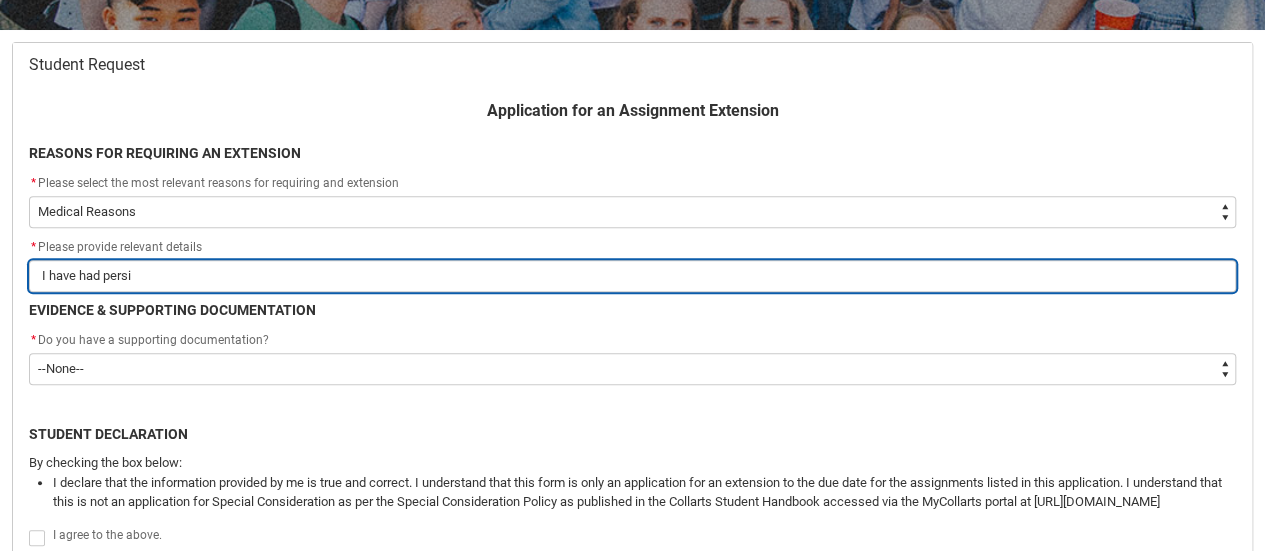 type on "I have had persis" 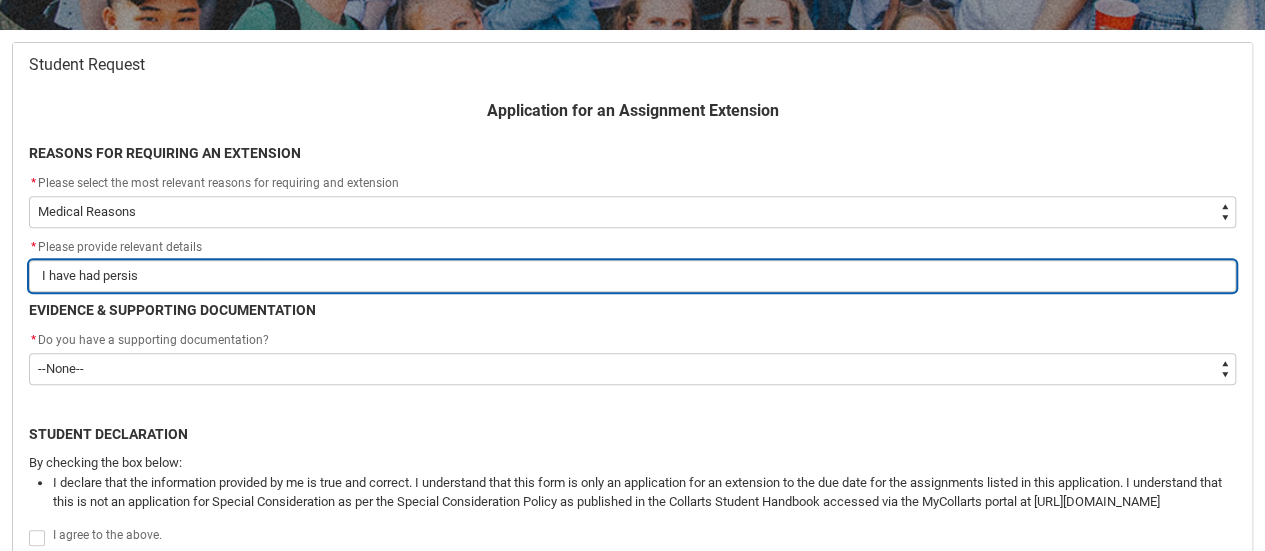 type on "I have had persist" 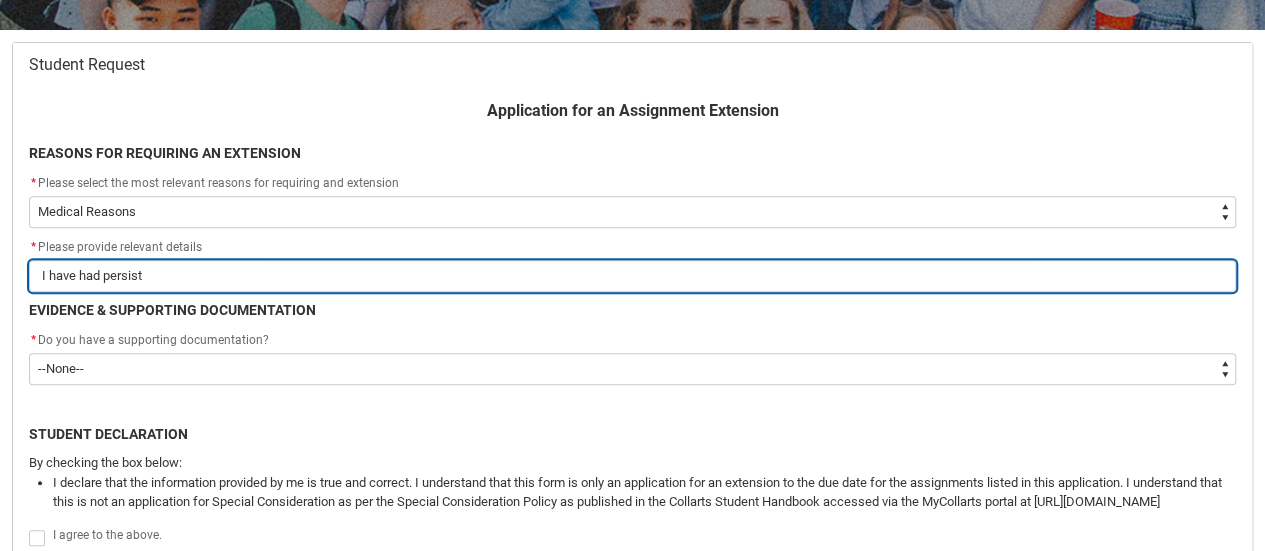 type on "I have had persiste" 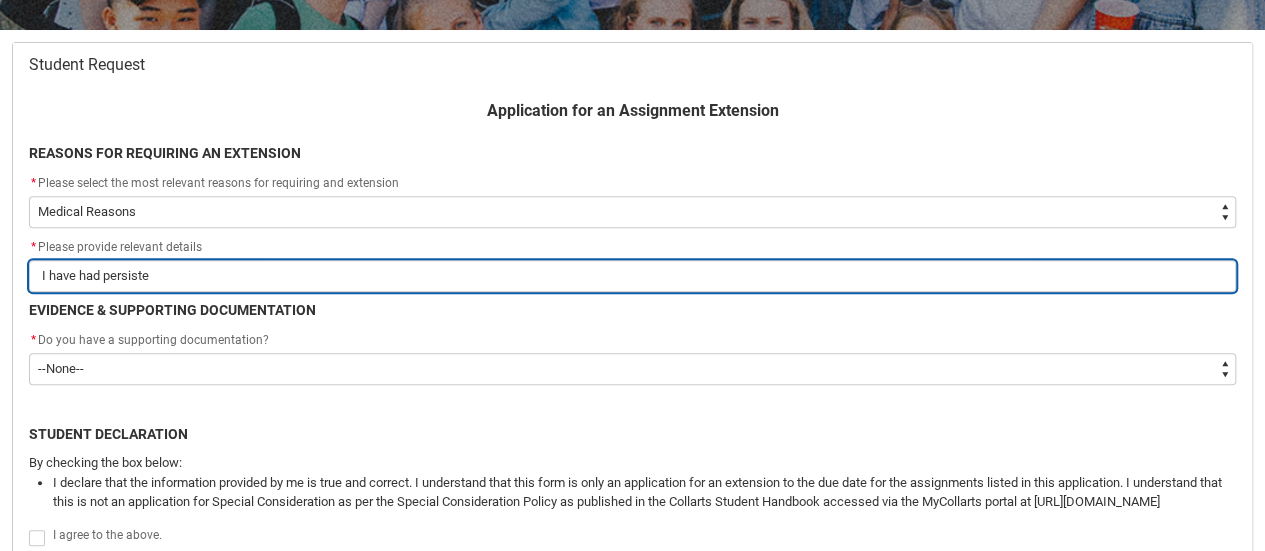 type on "I have had persisten" 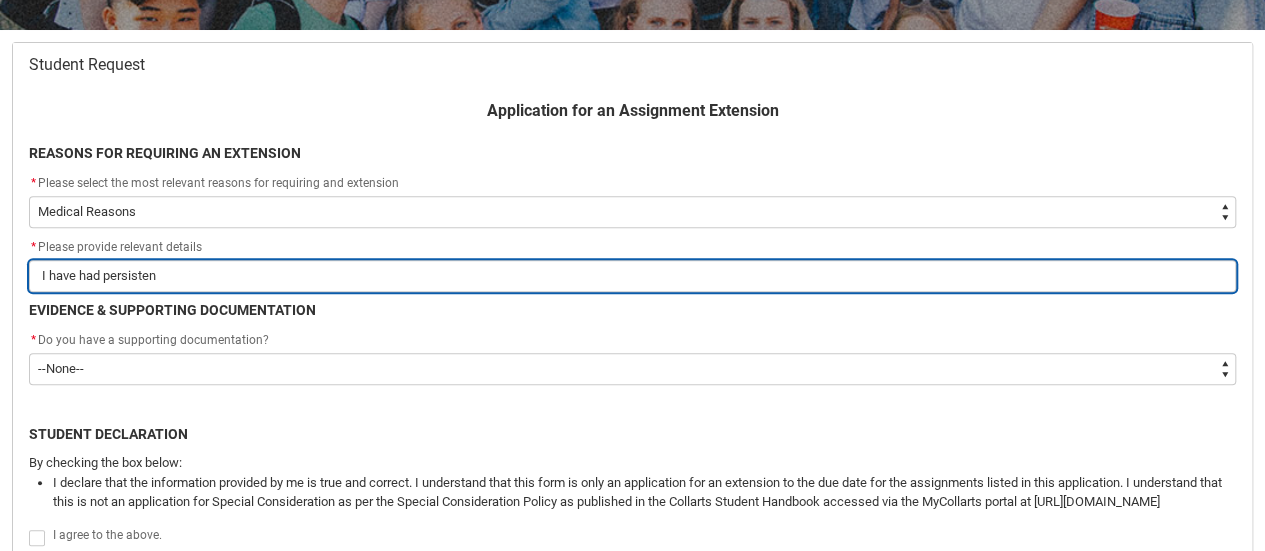 type on "I have had persistent" 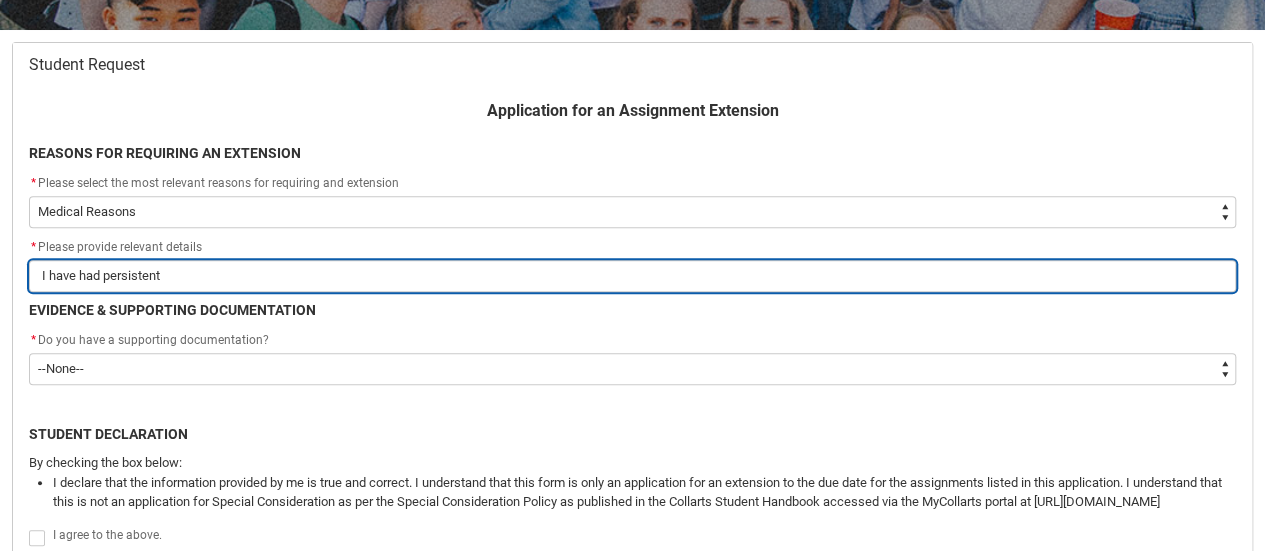 type on "I have had persistent" 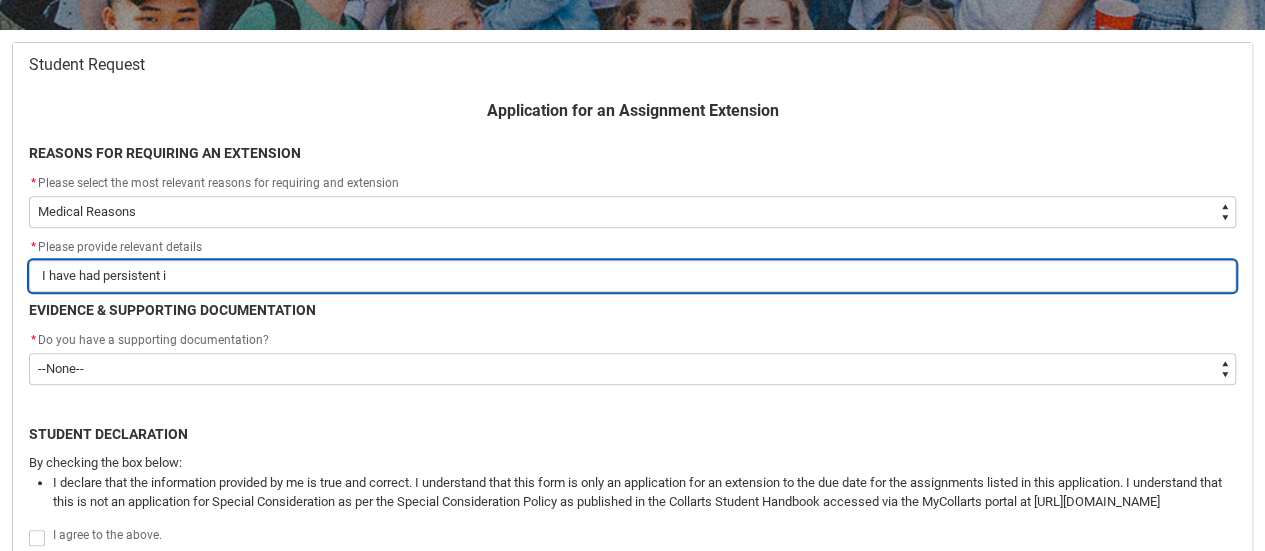 type on "I have had persistent il" 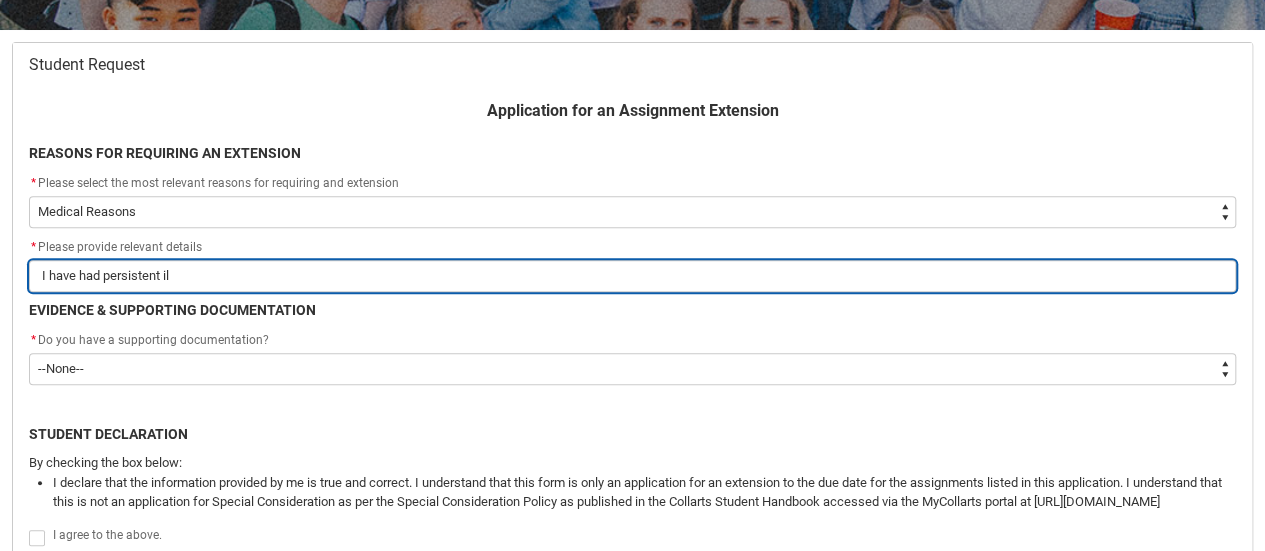 type on "I have had persistent ill" 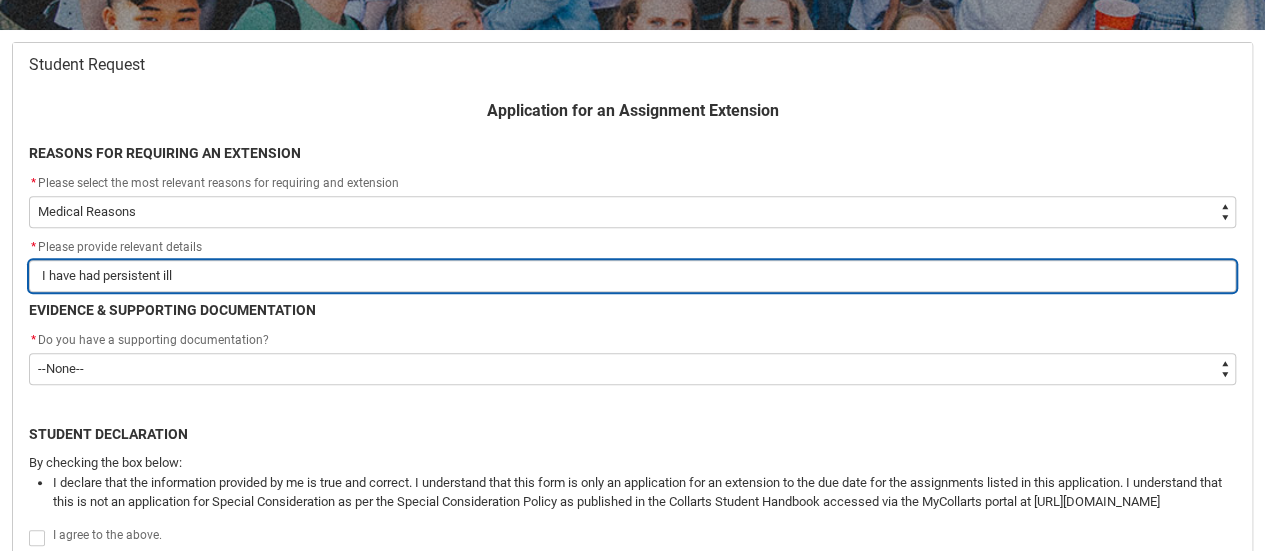 type on "I have had persistent illn" 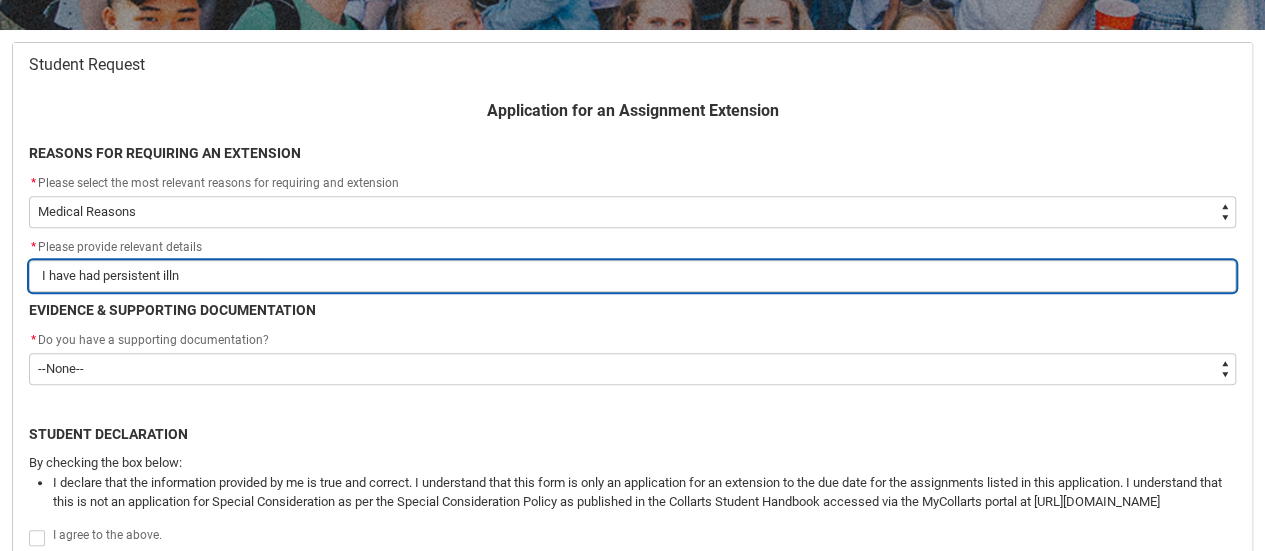 type on "I have had persistent illne" 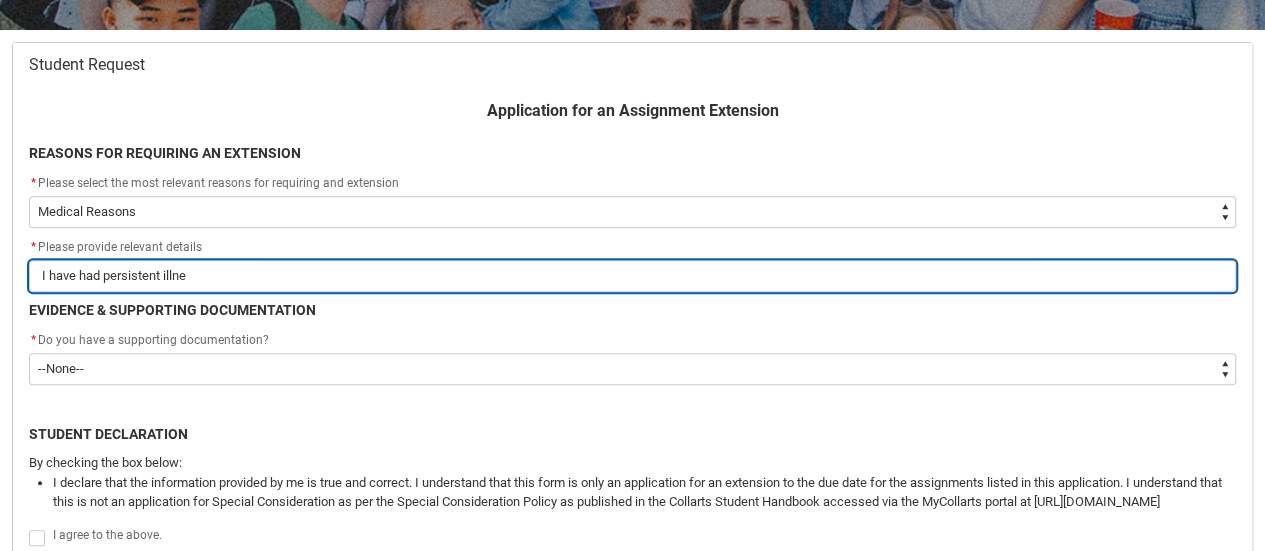 type on "I have had persistent illnes" 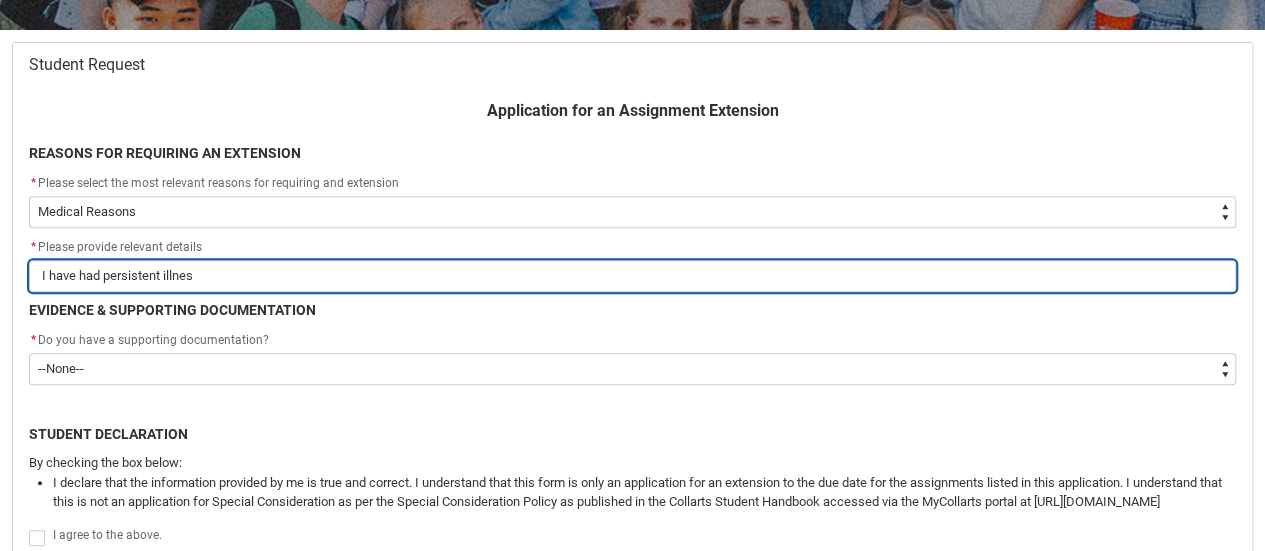 type on "I have had persistent illness" 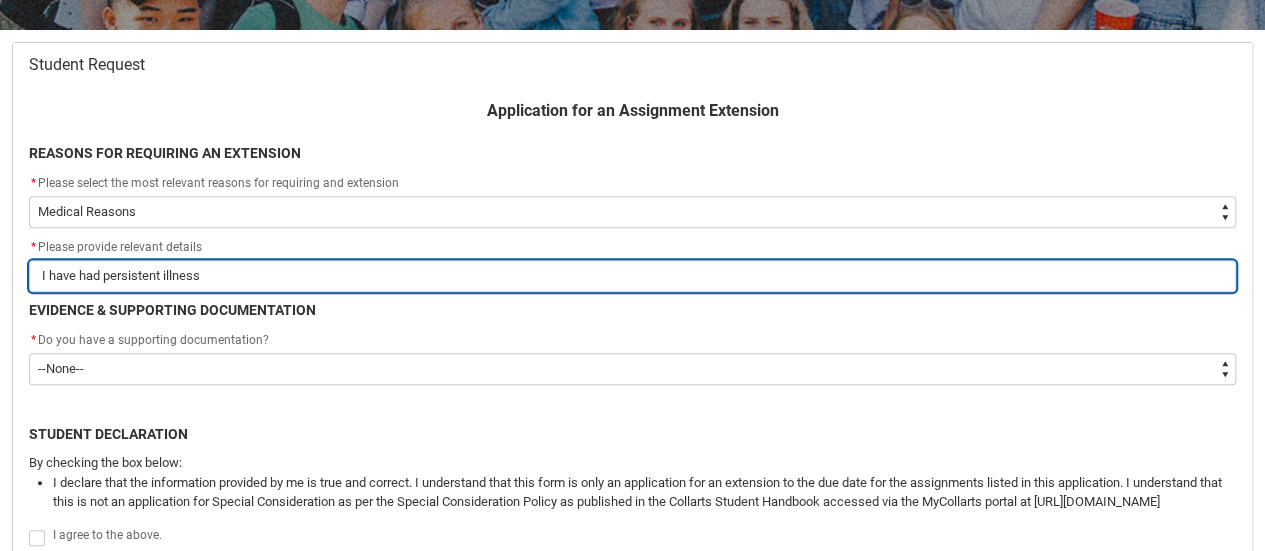 type on "I have had persistent illness" 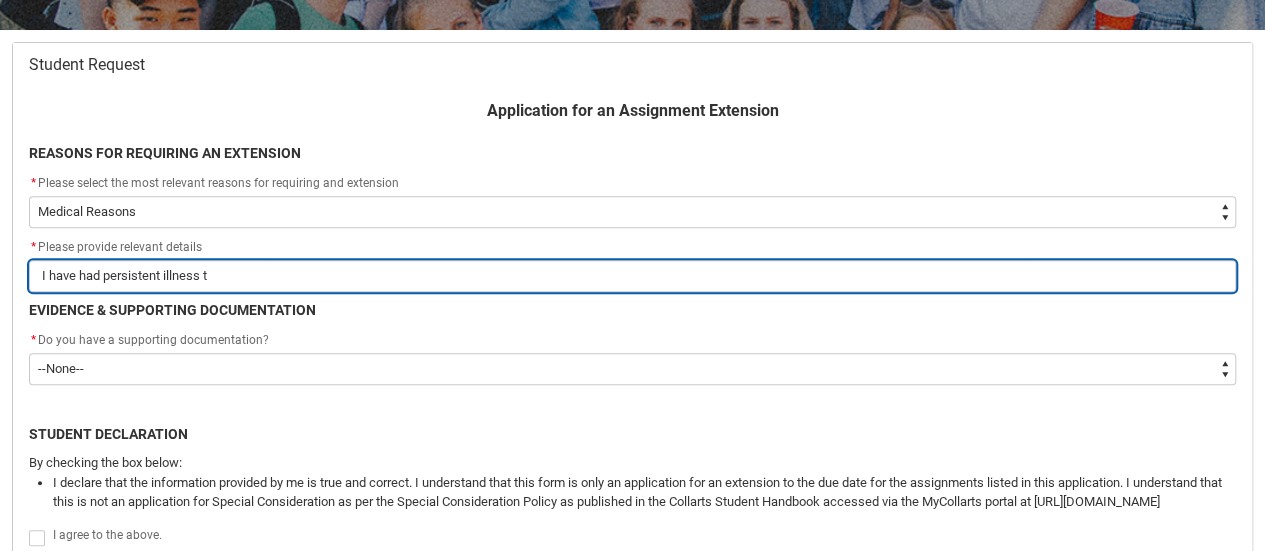type on "I have had persistent illness th" 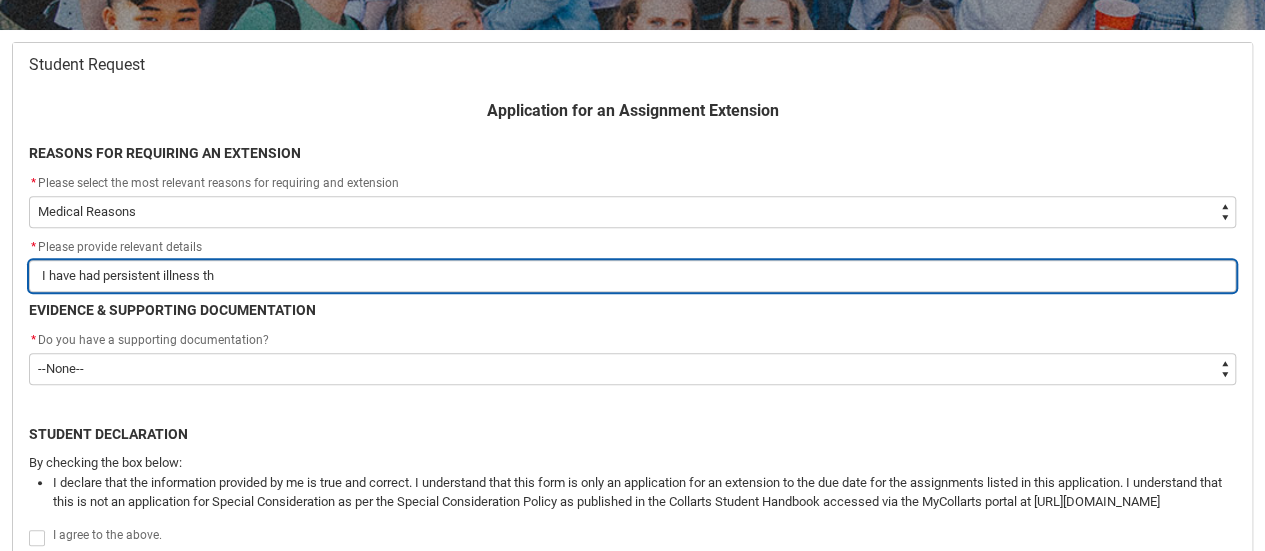 type on "I have had persistent illness tha" 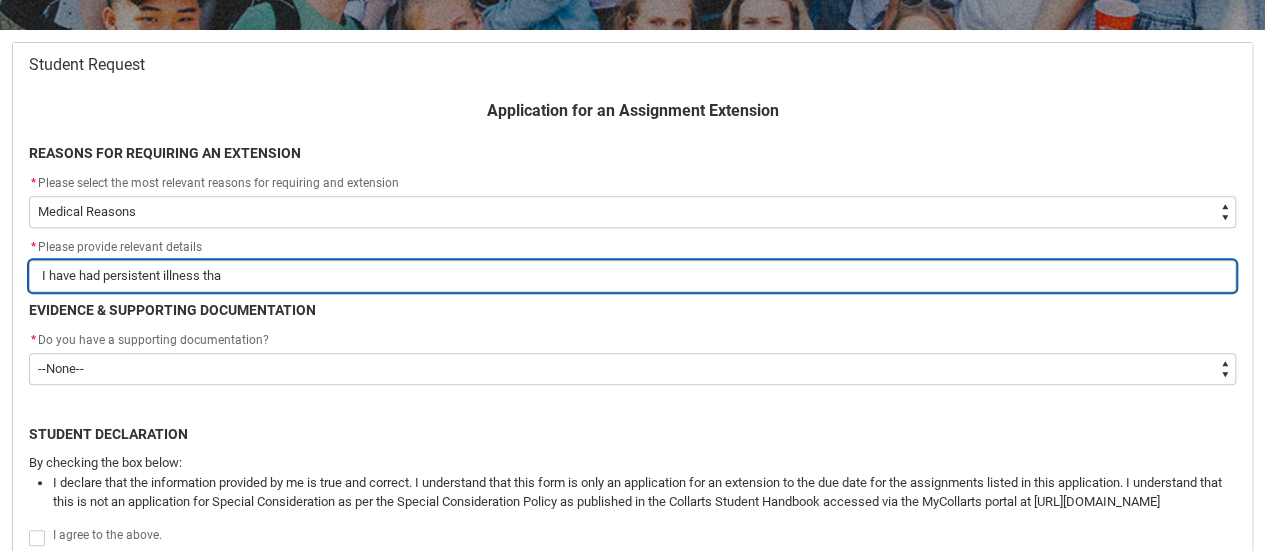 type on "I have had persistent illness tha" 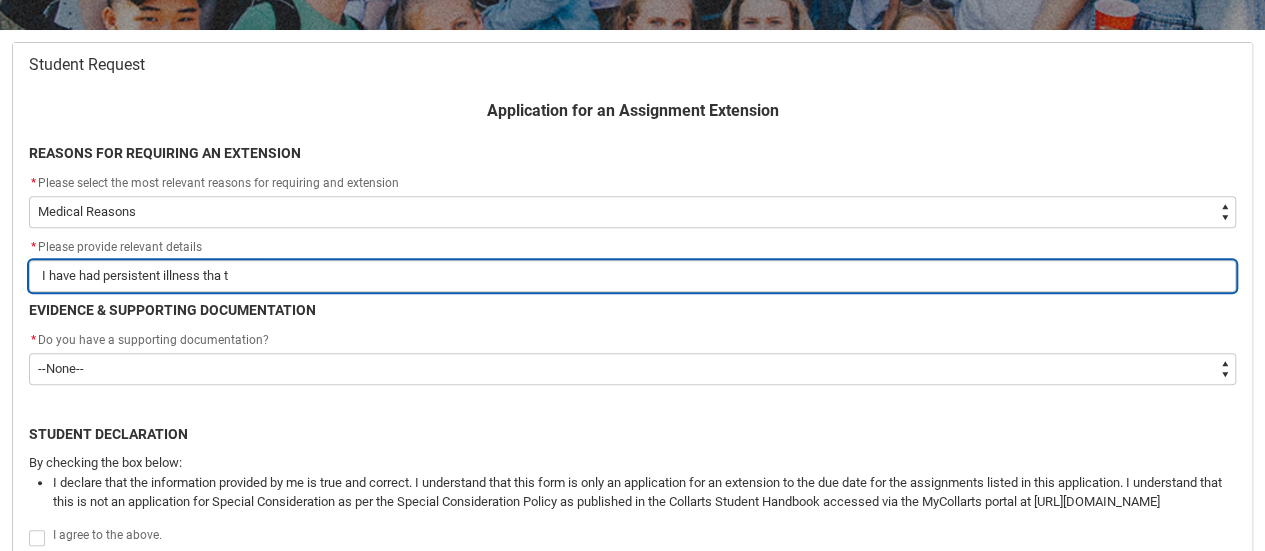 type on "I have had persistent illness tha tm" 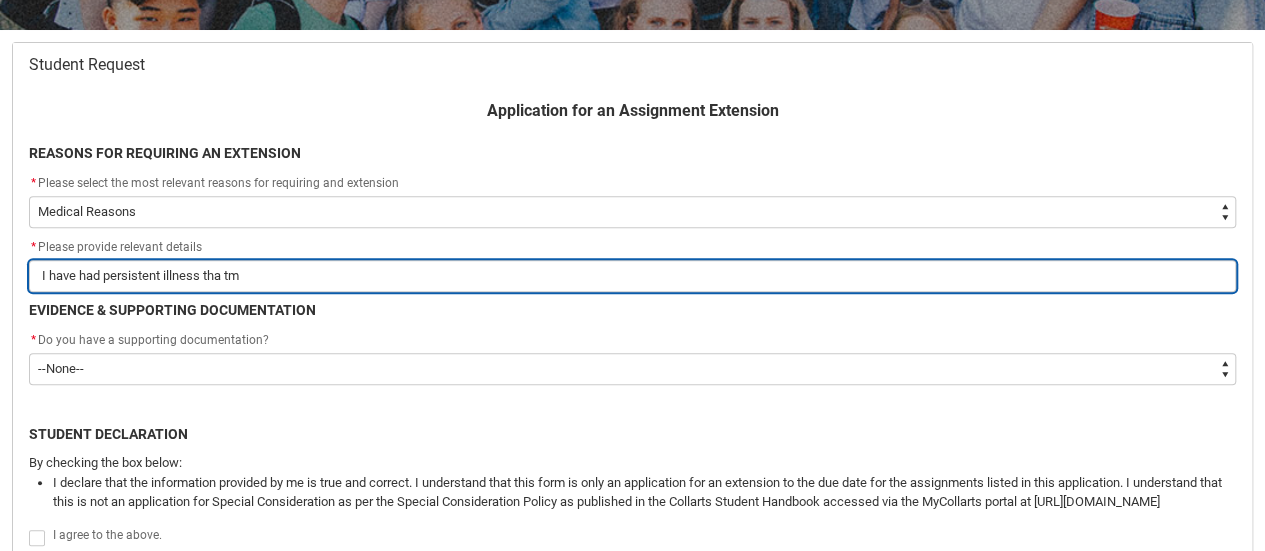 type on "I have had persistent illness tha tma" 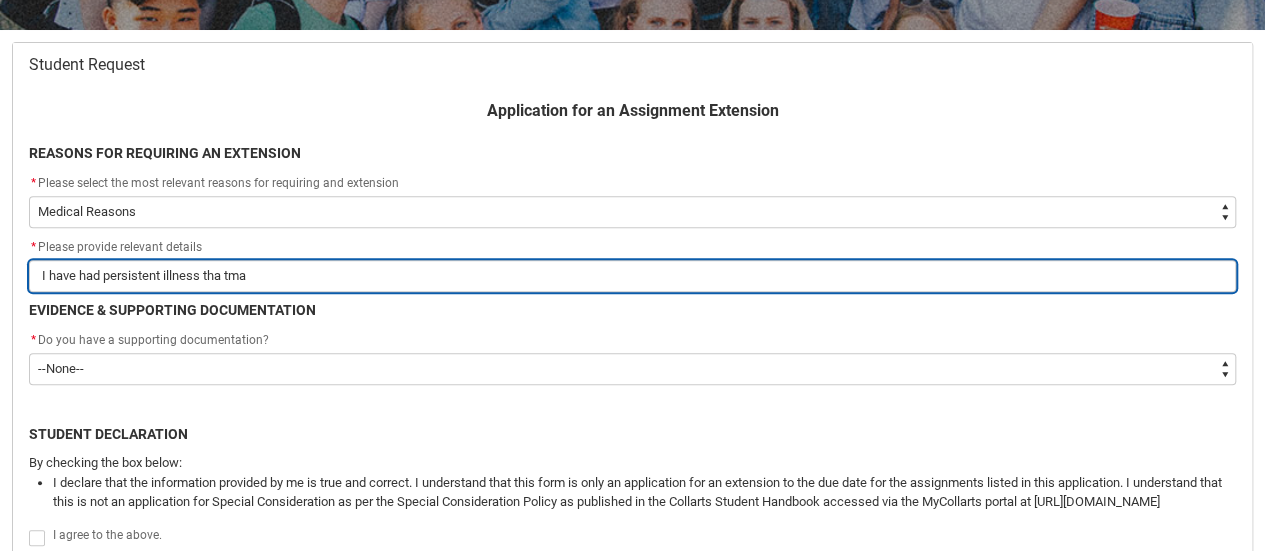 type on "I have had persistent illness tha tm" 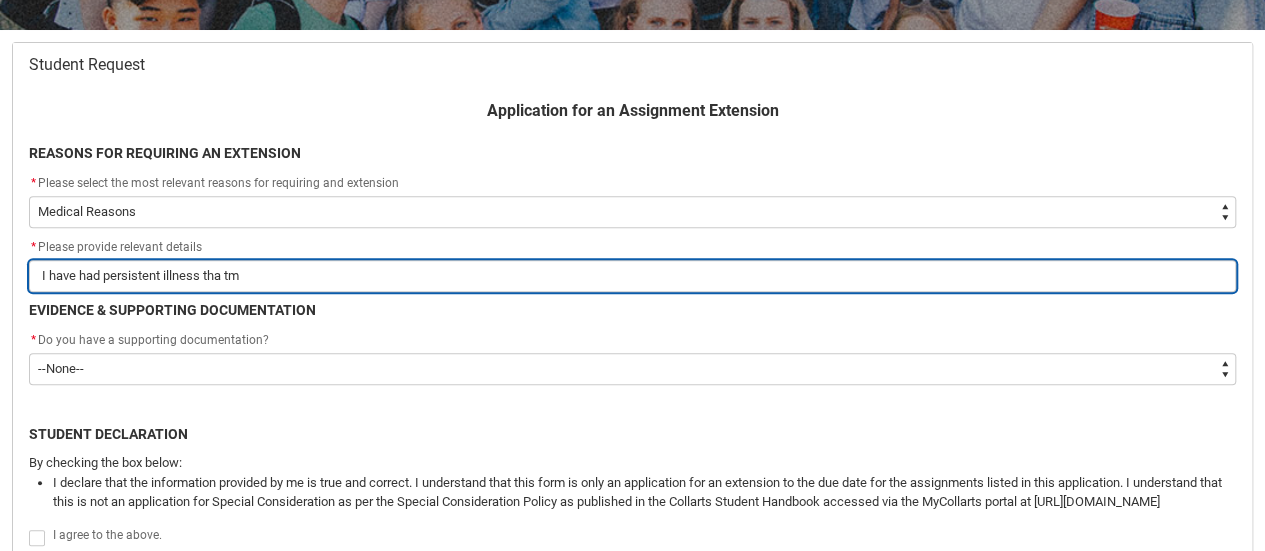 type on "I have had persistent illness tha t" 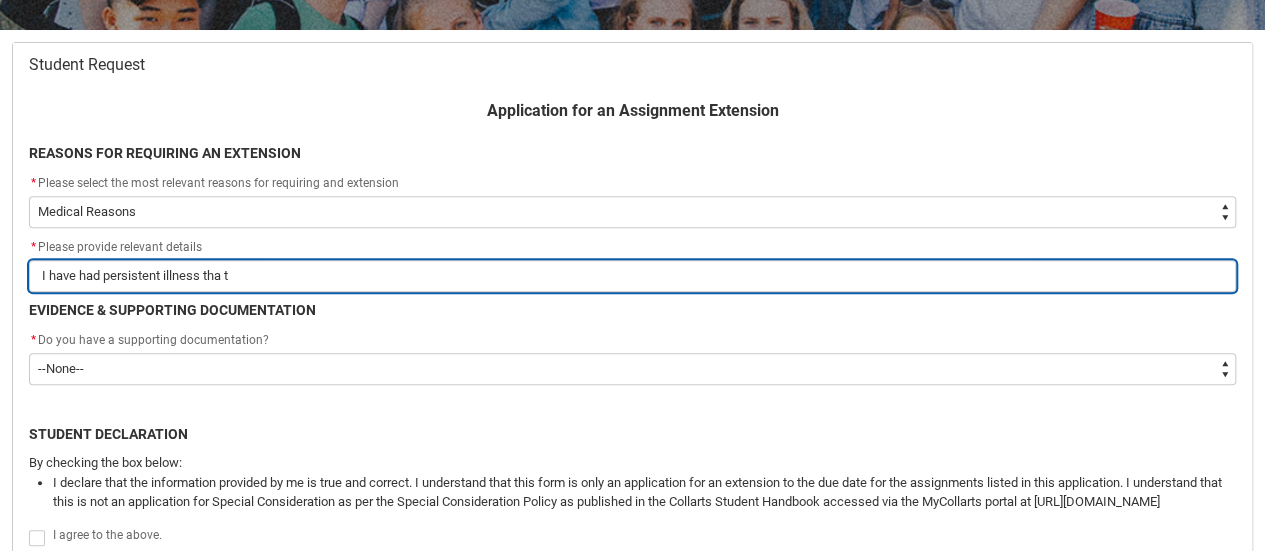 type on "I have had persistent illness tha" 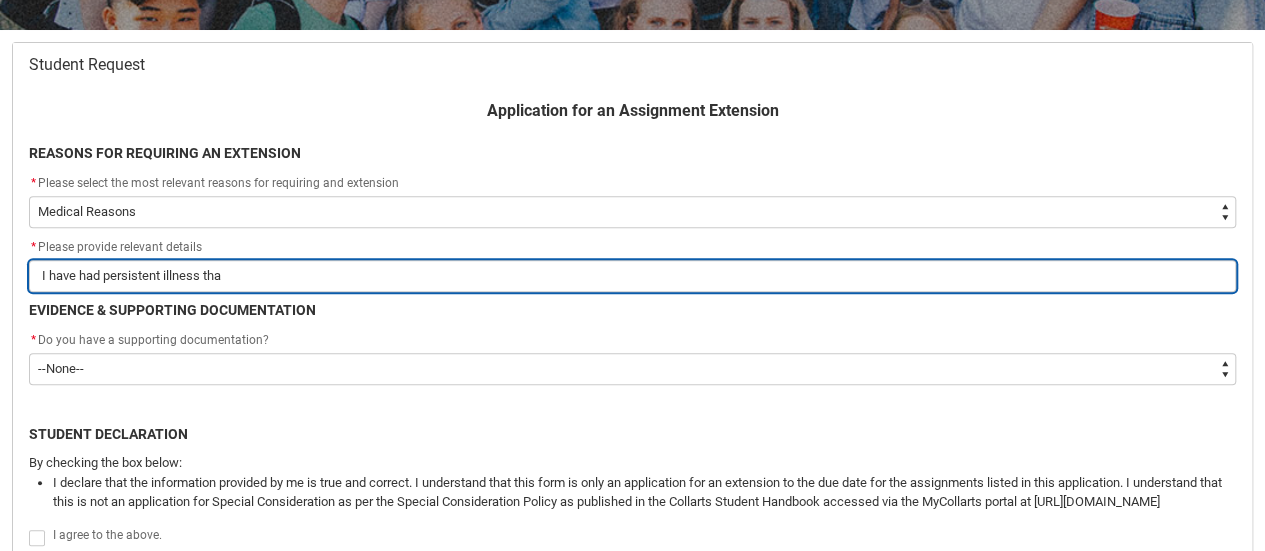 type on "I have had persistent illness tha" 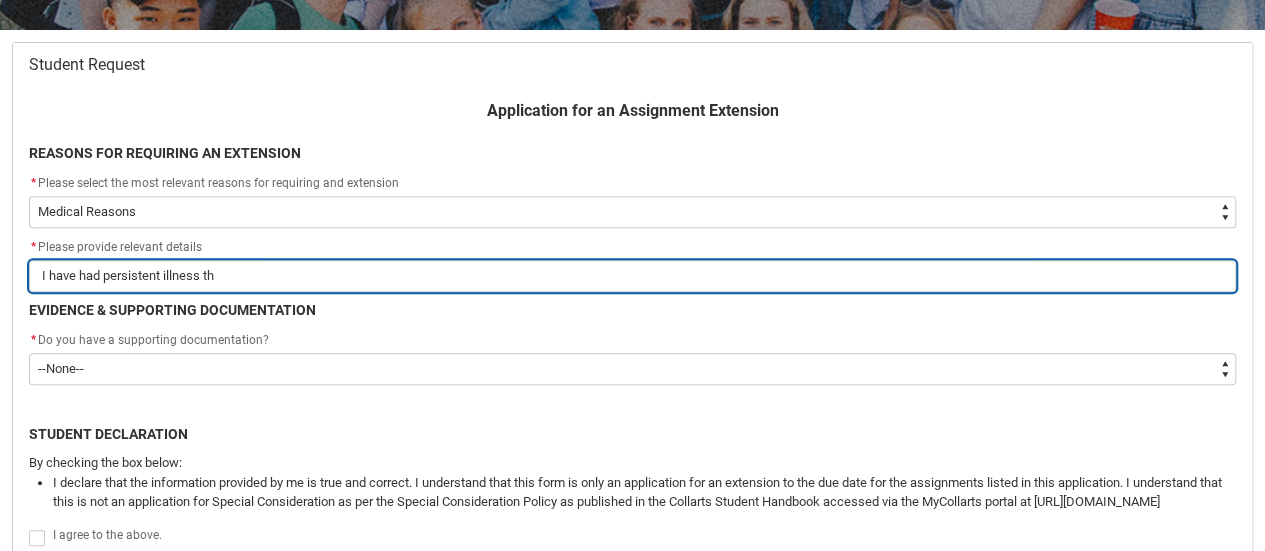 type on "I have had persistent illness tht" 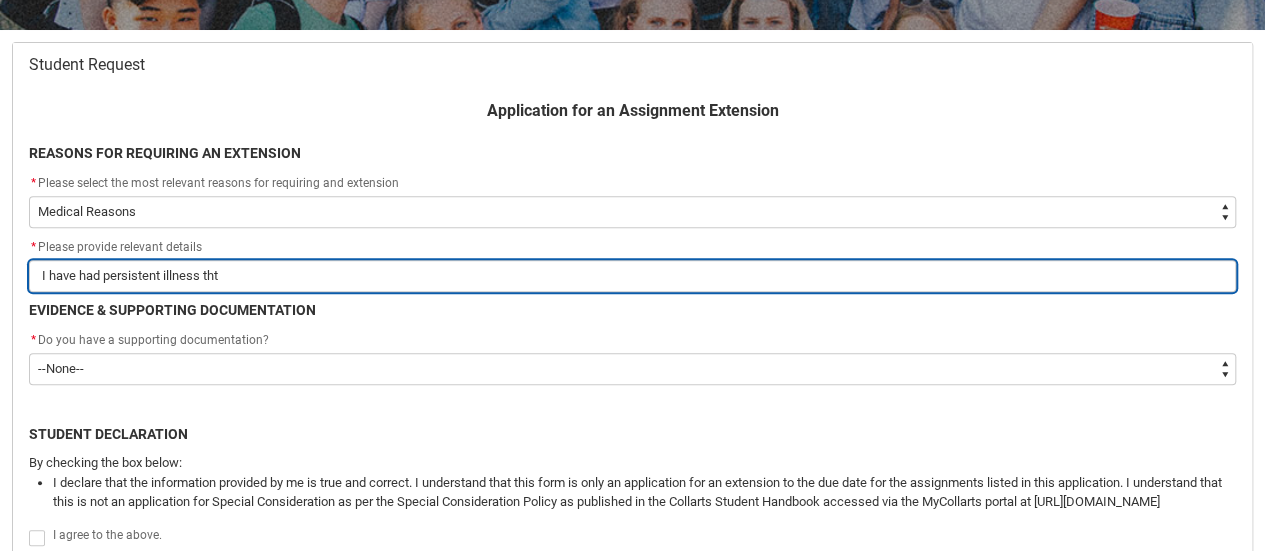 type on "I have had persistent illness th" 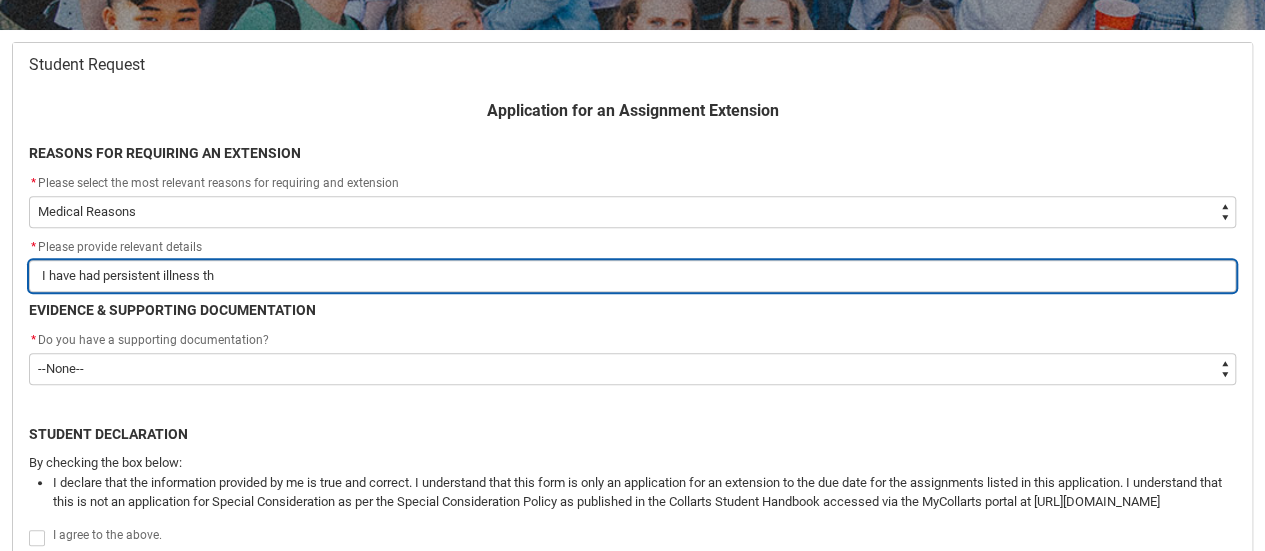 type on "I have had persistent illness tha" 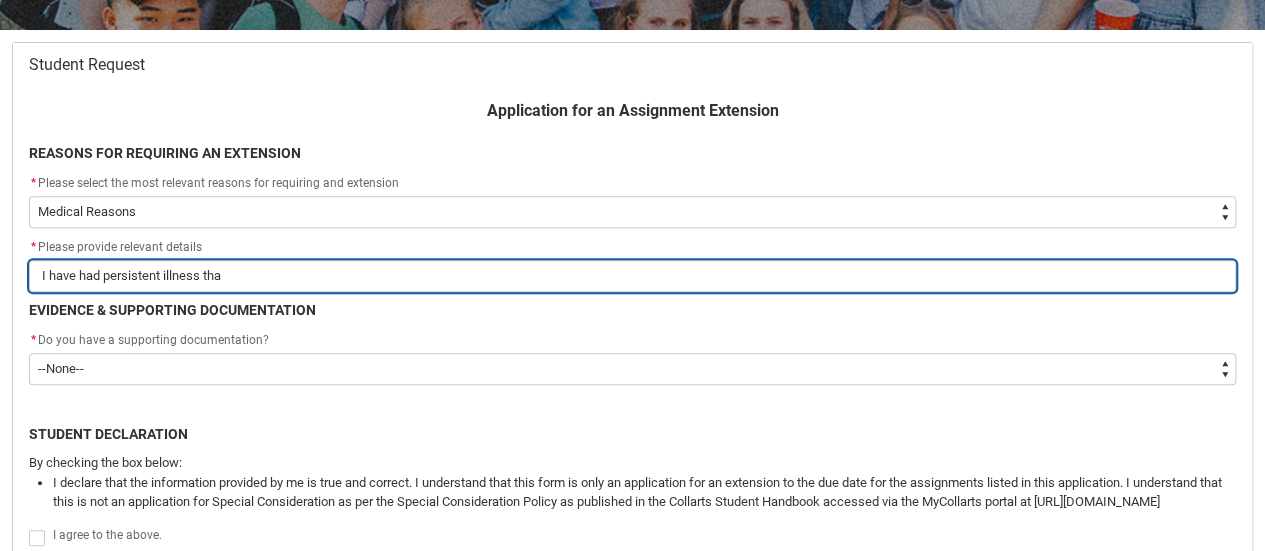 type on "I have had persistent illness that" 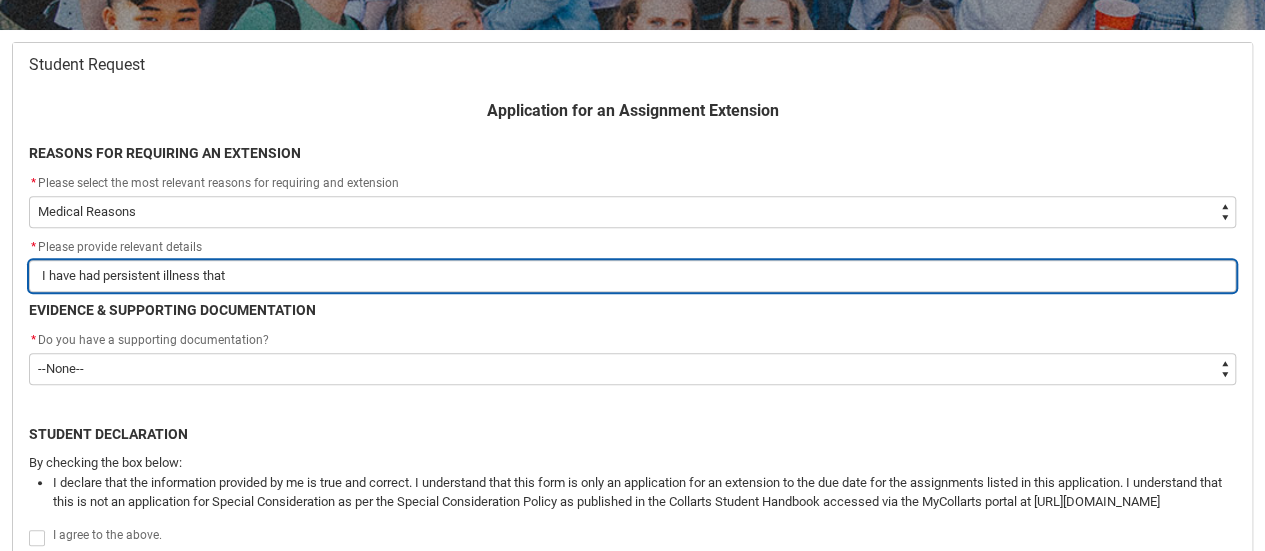type on "I have had persistent illness tha" 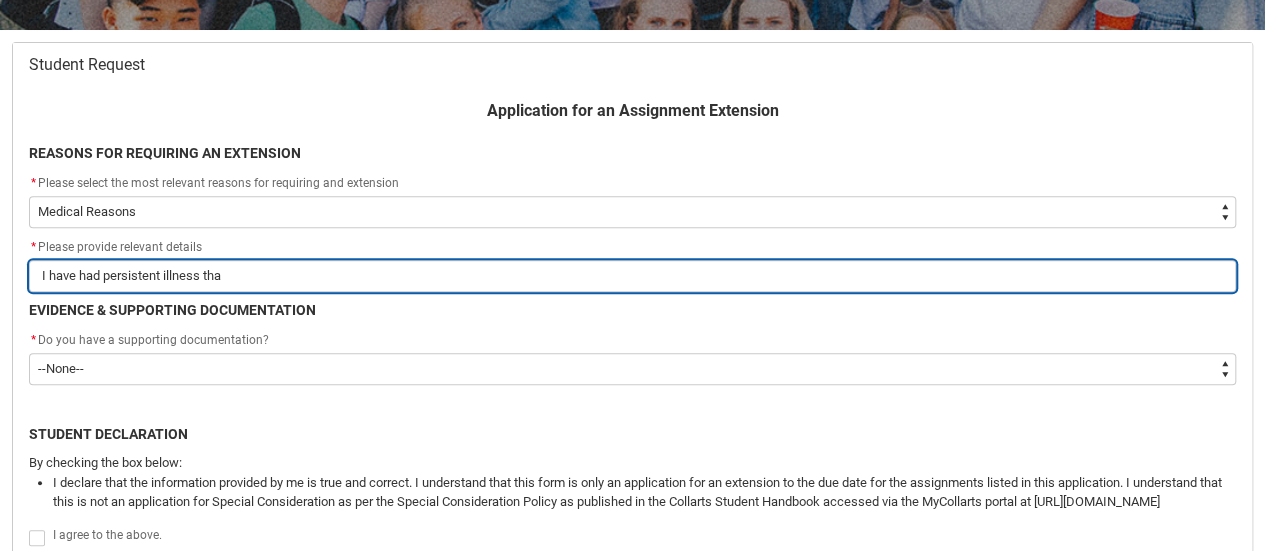 type on "I have had persistent illness th" 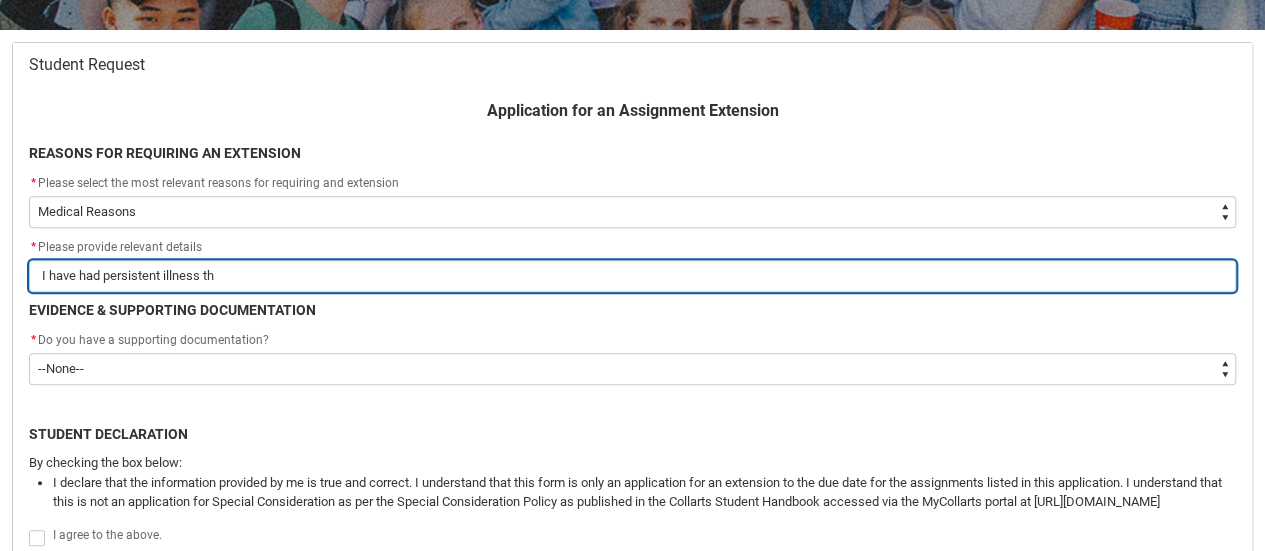 type on "I have had persistent illness t" 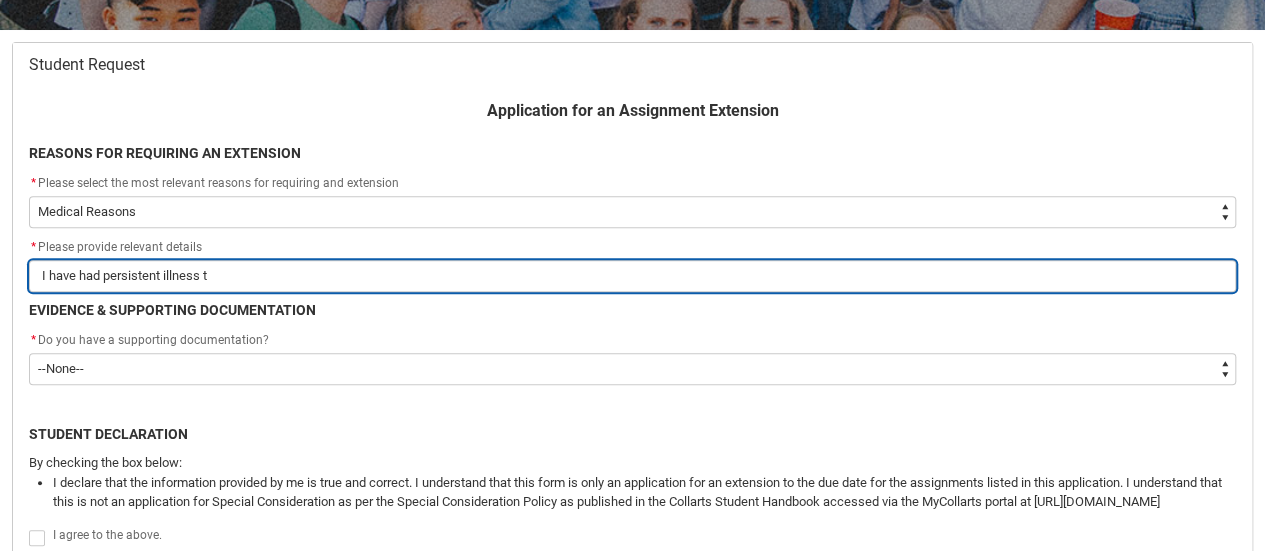 type on "I have had persistent illness" 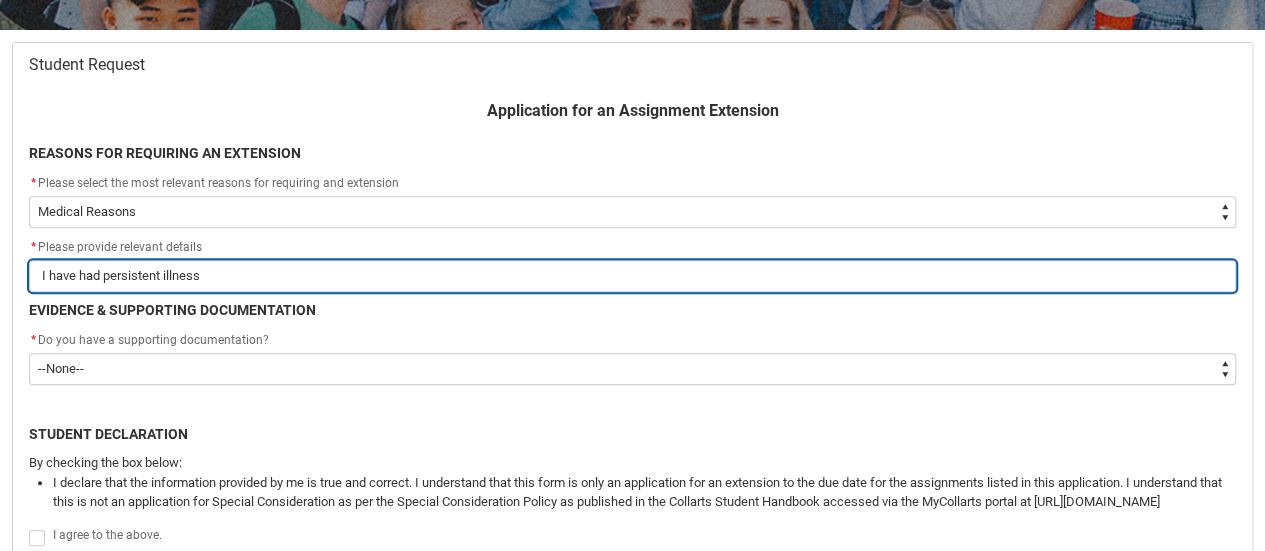 type on "I have had persistent illness a" 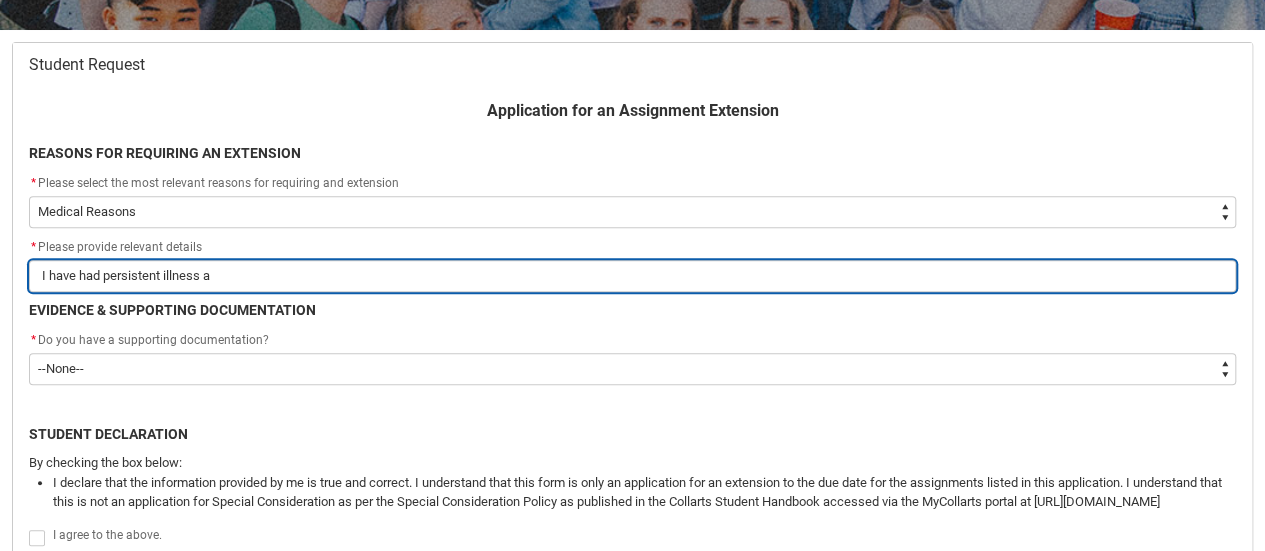 type on "I have had persistent illness as" 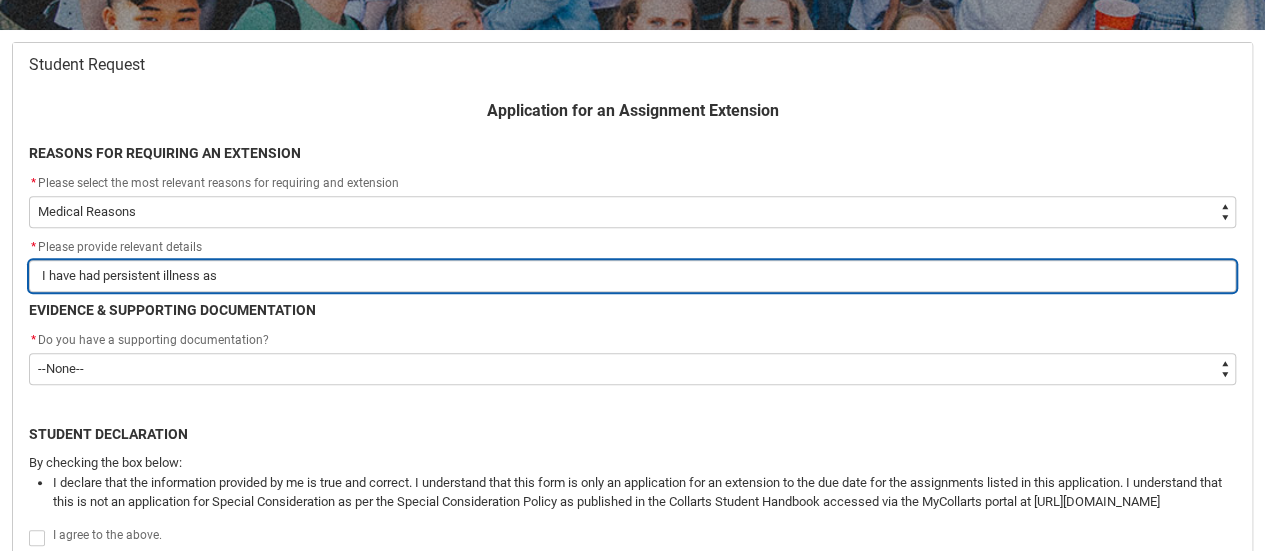 type on "I have had persistent illness as" 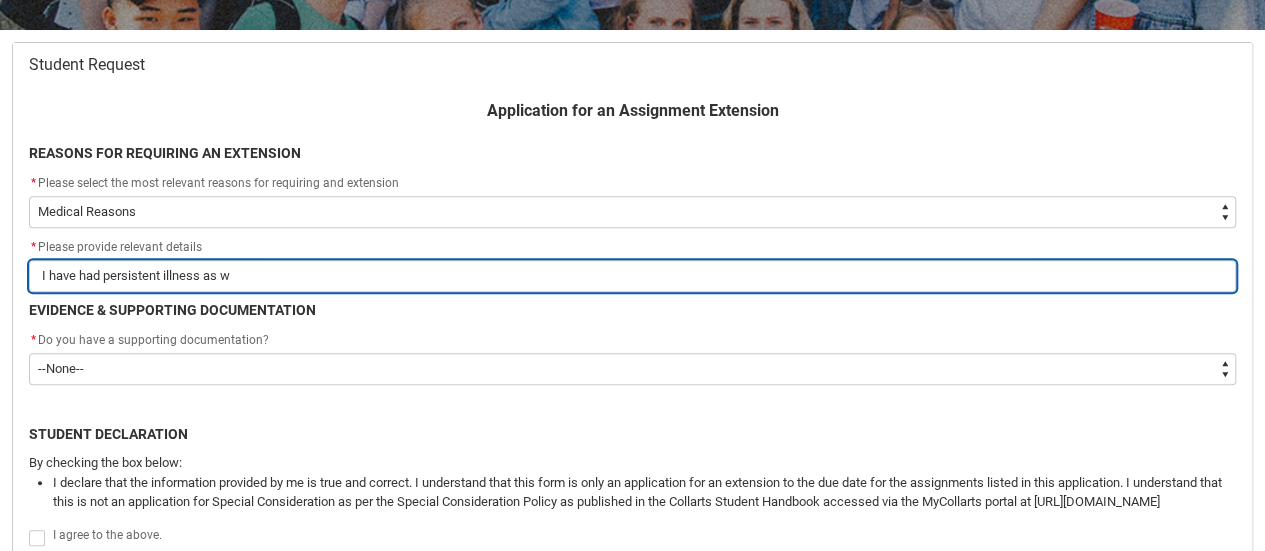 type on "I have had persistent illness as we" 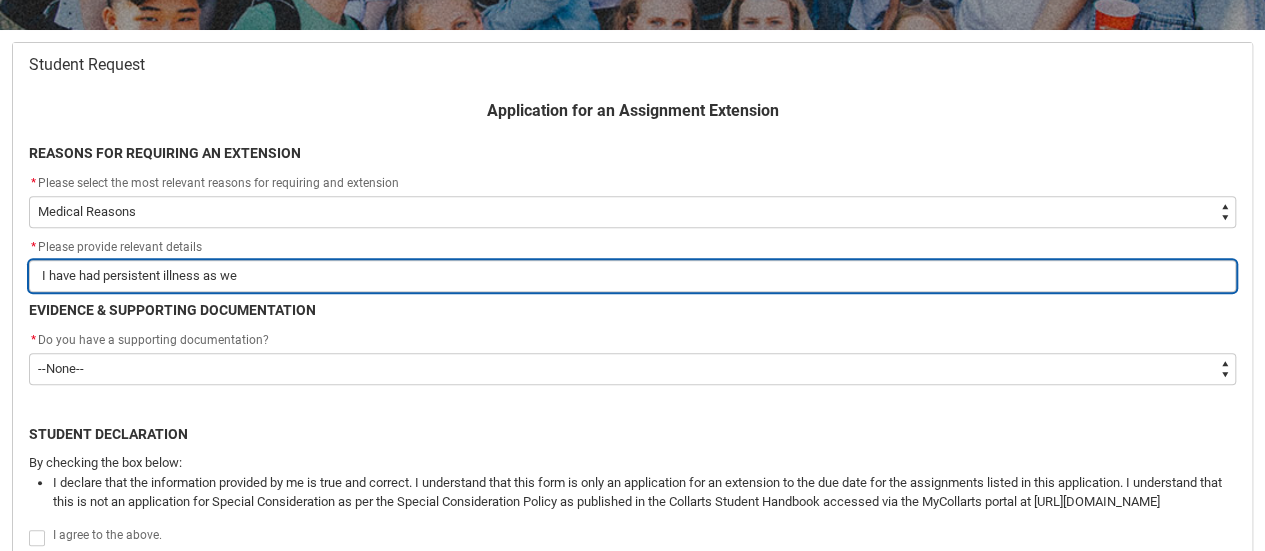 type on "I have had persistent illness as wel" 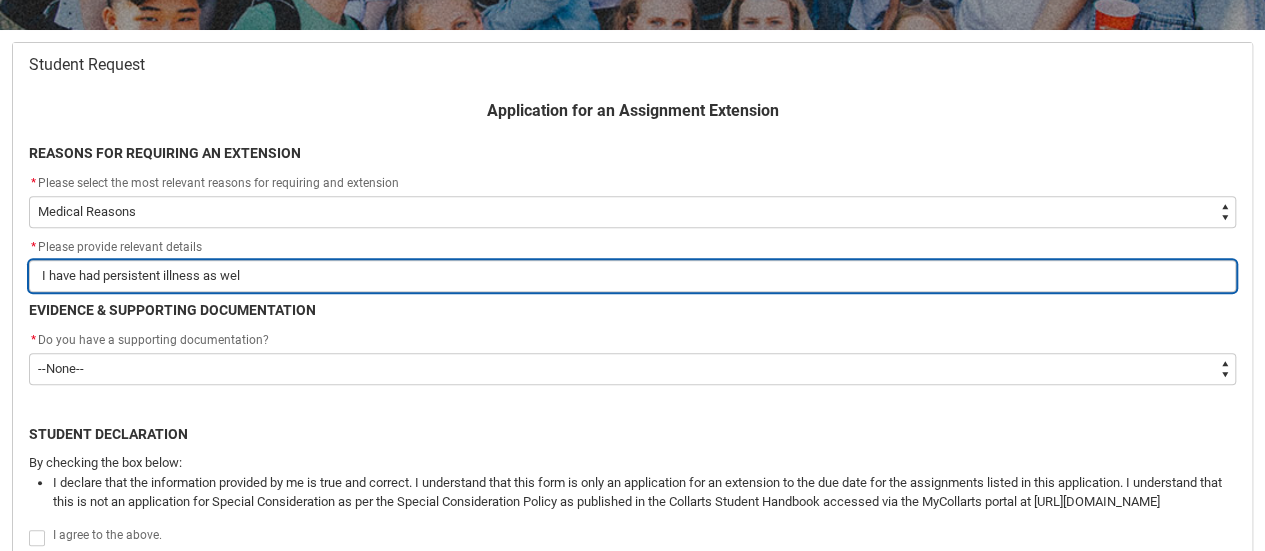 type on "I have had persistent illness as well" 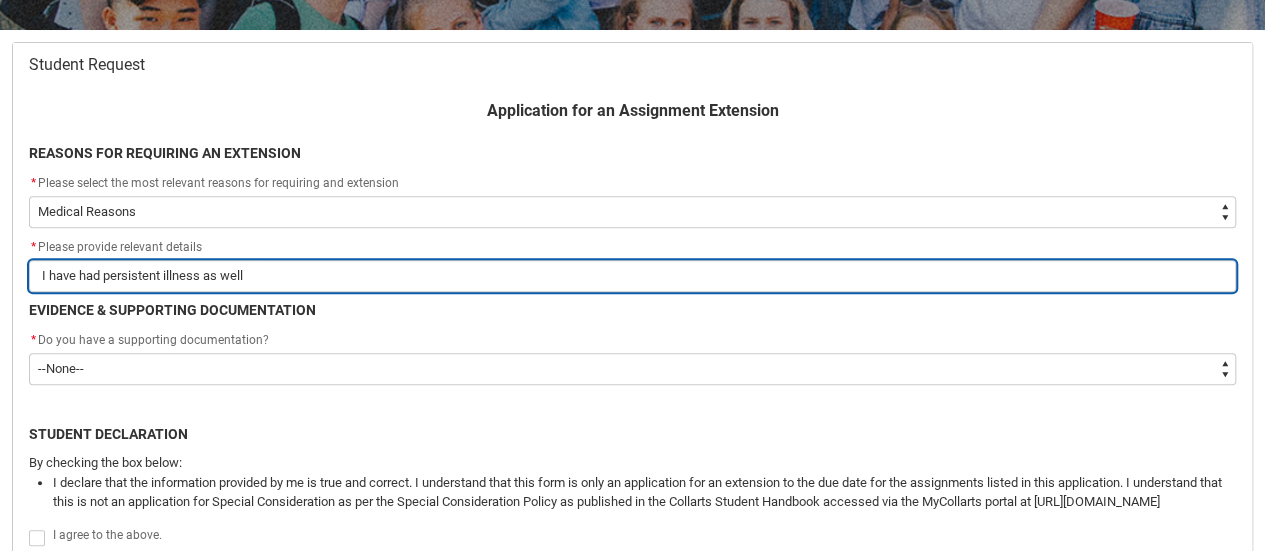 type on "I have had persistent illness as well" 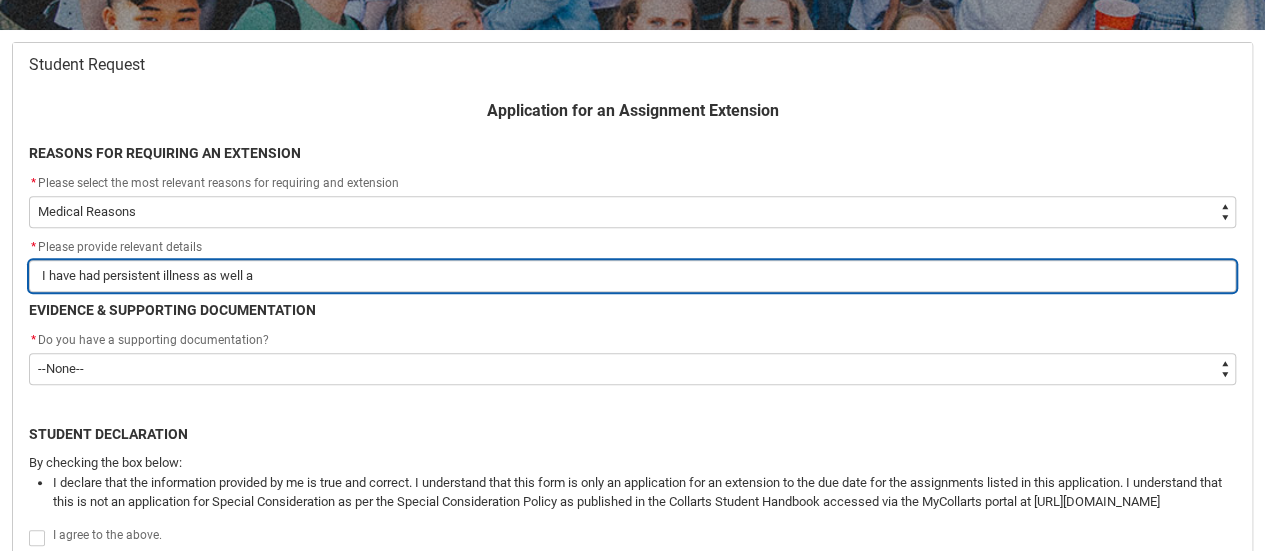 type on "I have had persistent illness as well as" 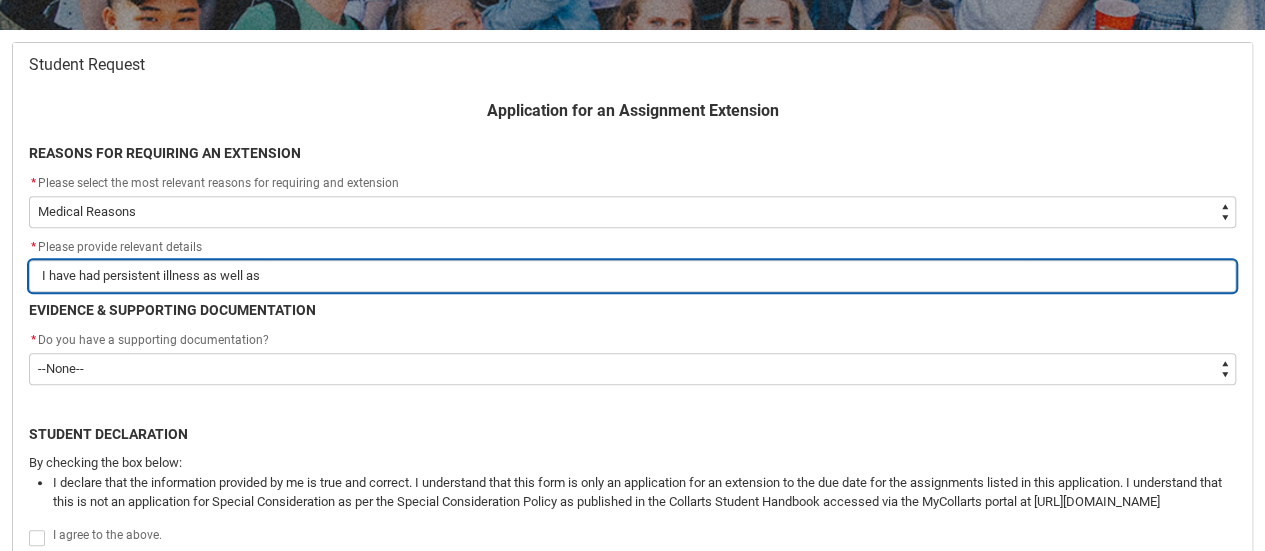 type on "I have had persistent illness as well as" 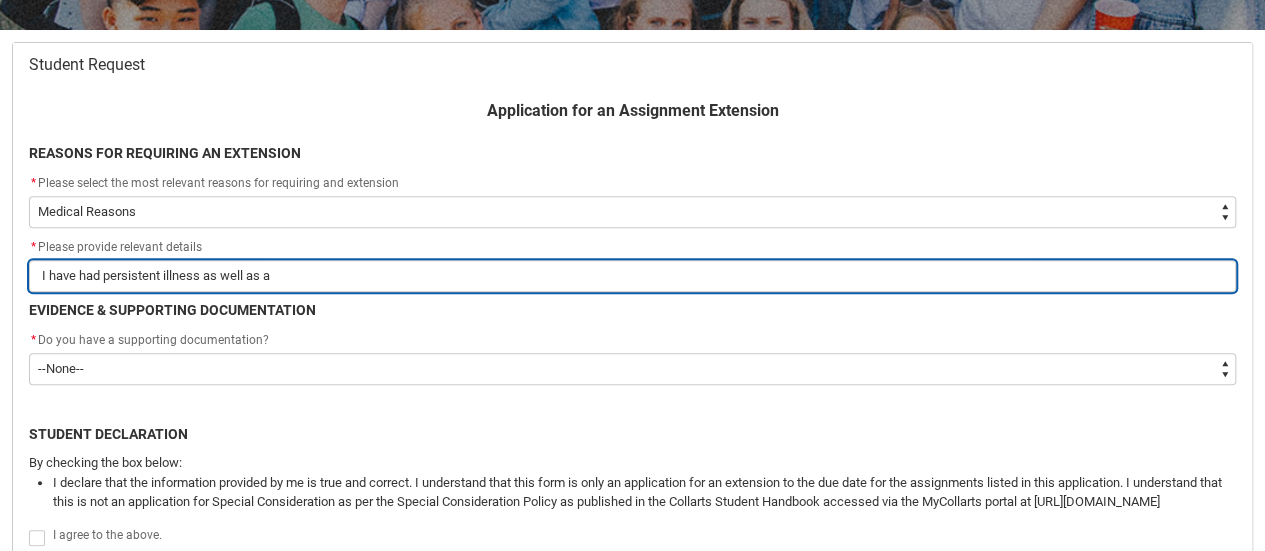 type on "I have had persistent illness as well as ad" 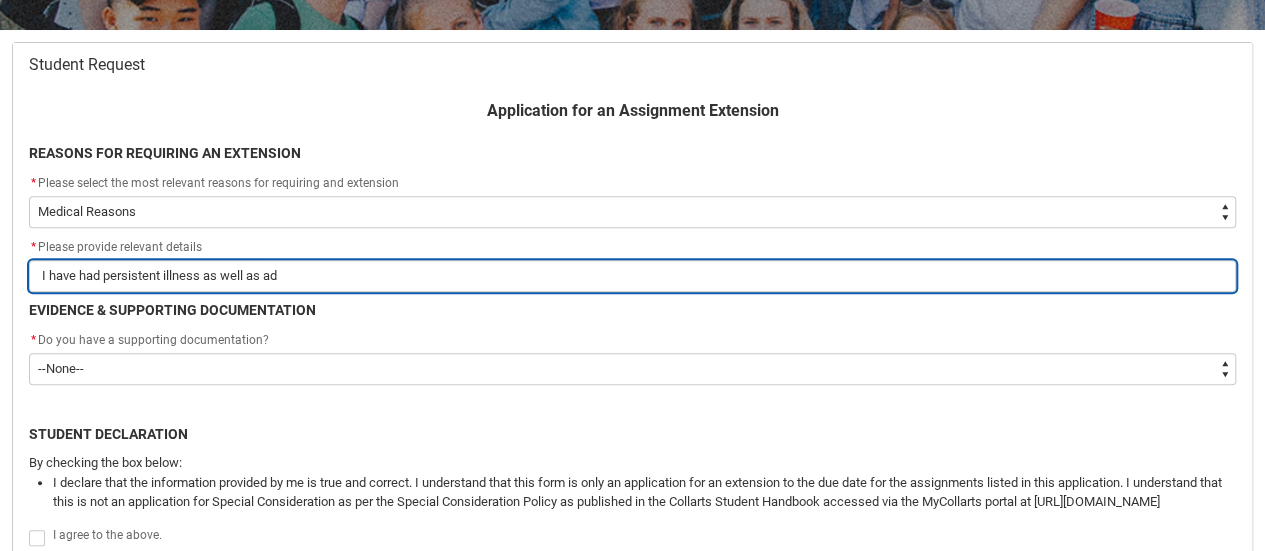 type on "I have had persistent illness as well as adh" 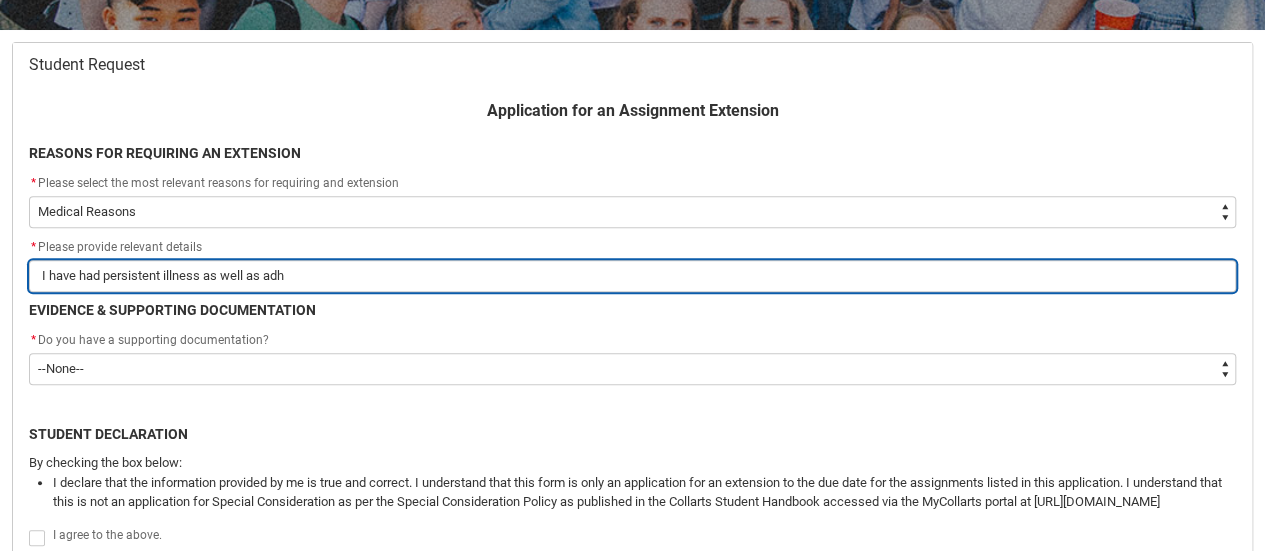 type on "I have had persistent illness as well as adhd" 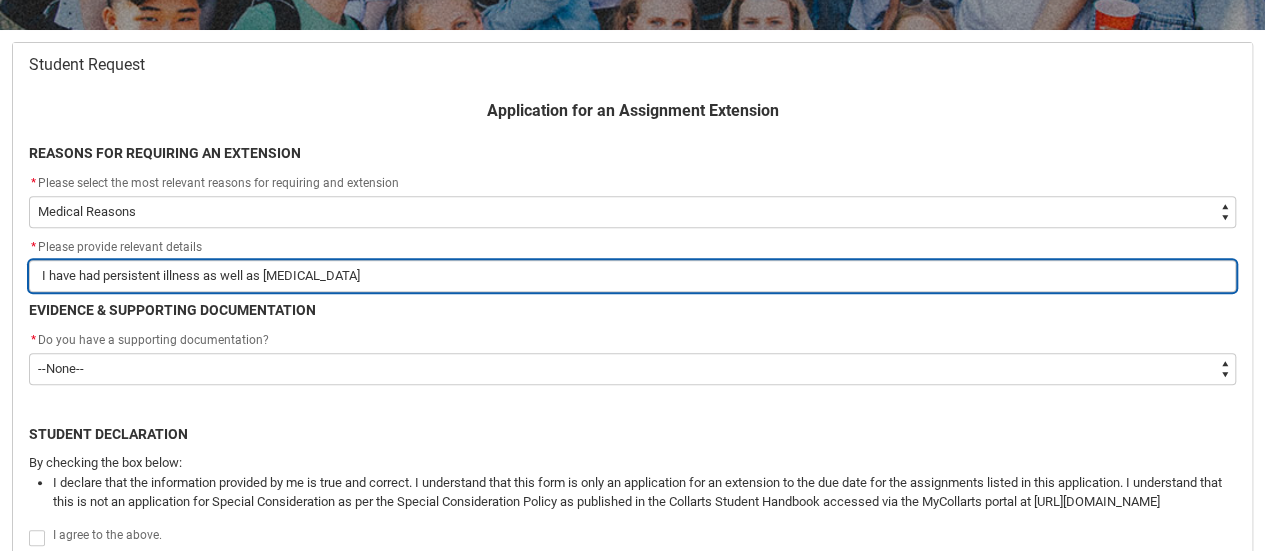 type on "I have had persistent illness as well as adhd" 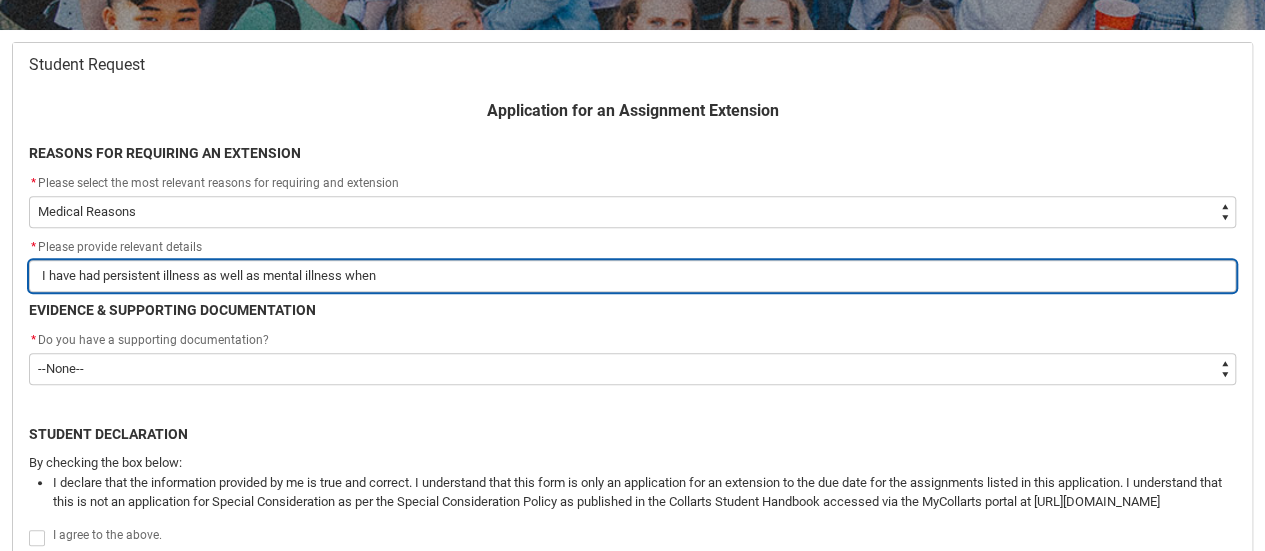 click on "I have had persistent illness as well as mental illness when" at bounding box center [632, 276] 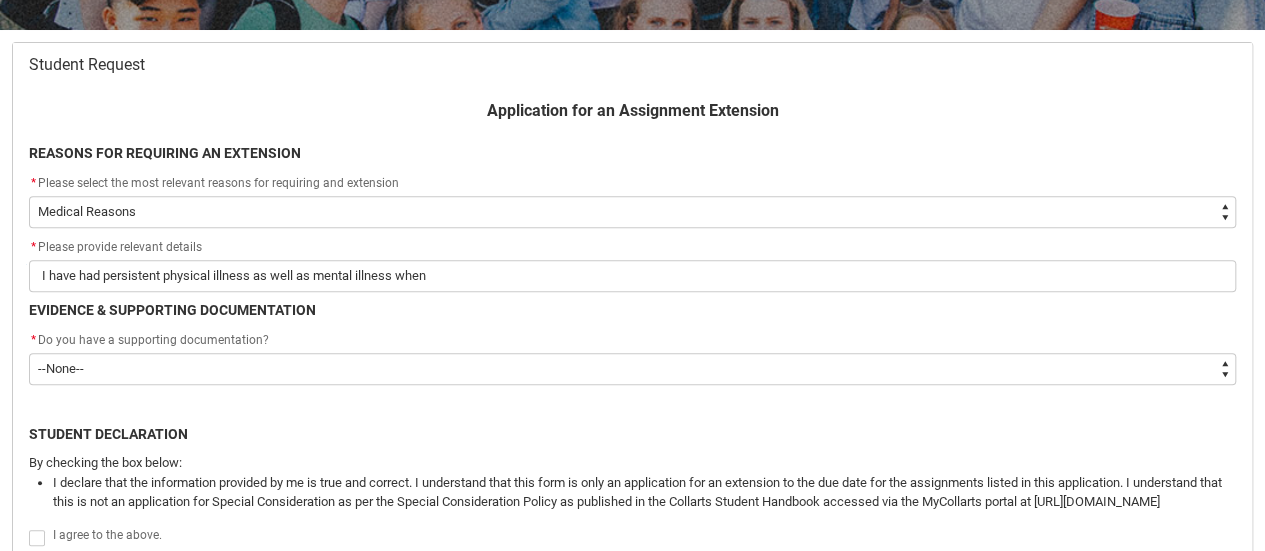 click on "* Please provide relevant details" 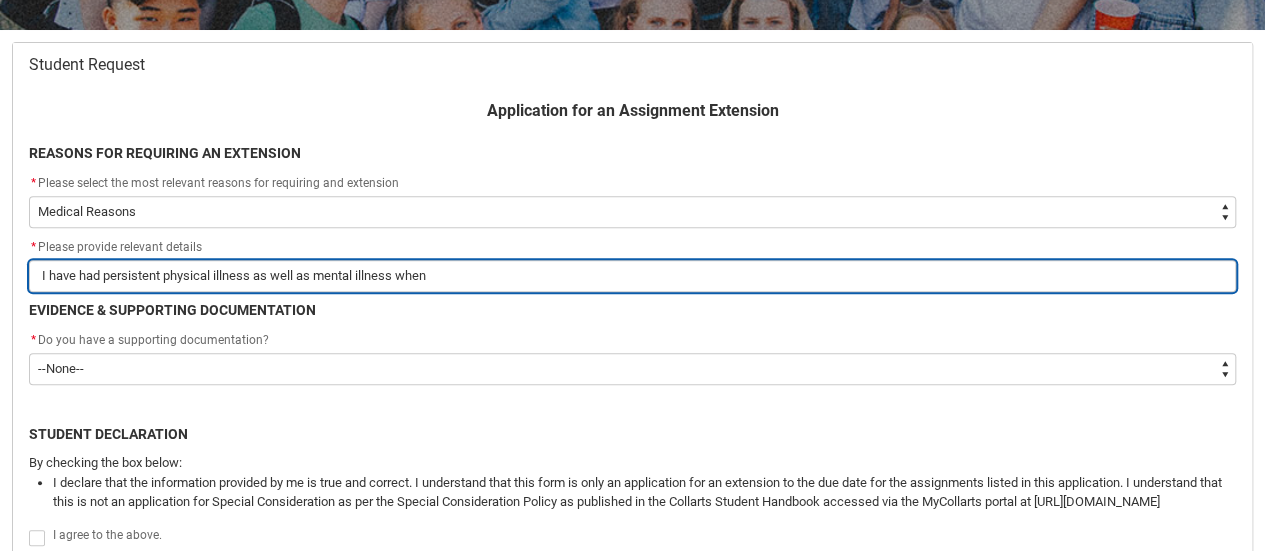 click on "I have had persistent physical illness as well as mental illness when" at bounding box center (632, 276) 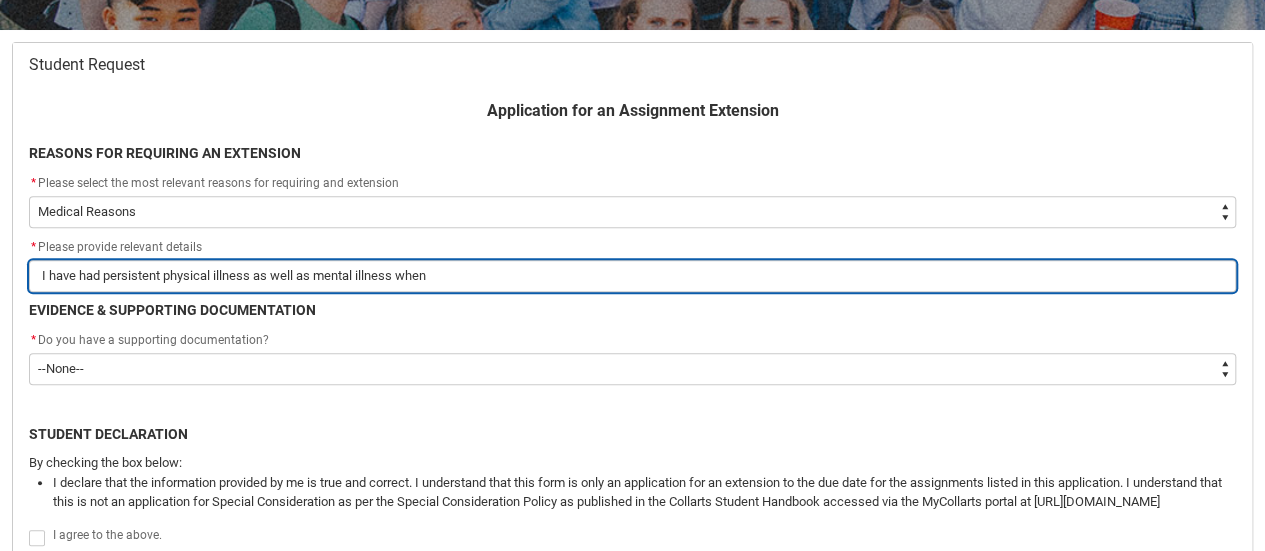 click on "I have had persistent physical illness as well as mental illness when" at bounding box center (632, 276) 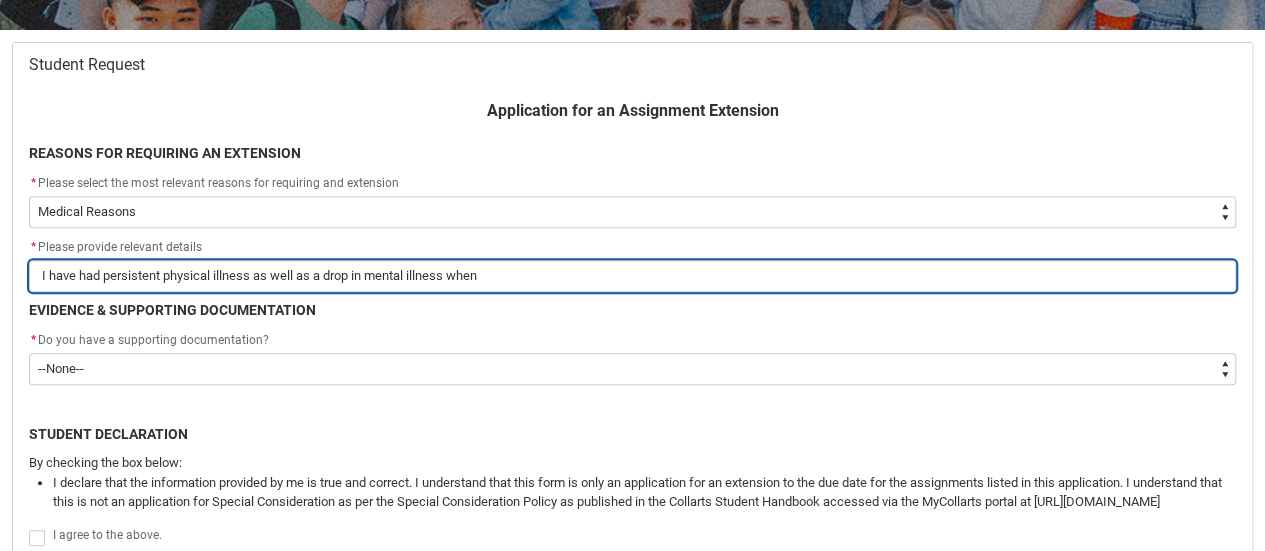 drag, startPoint x: 450, startPoint y: 277, endPoint x: 410, endPoint y: 275, distance: 40.04997 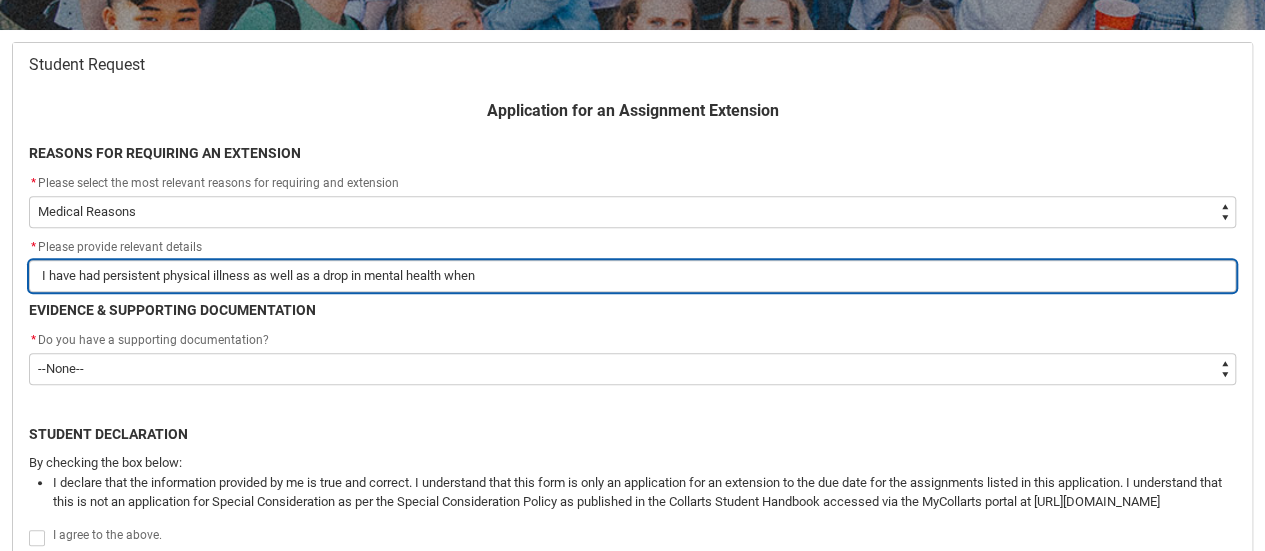 click on "I have had persistent physical illness as well as a drop in mental health when" at bounding box center [632, 276] 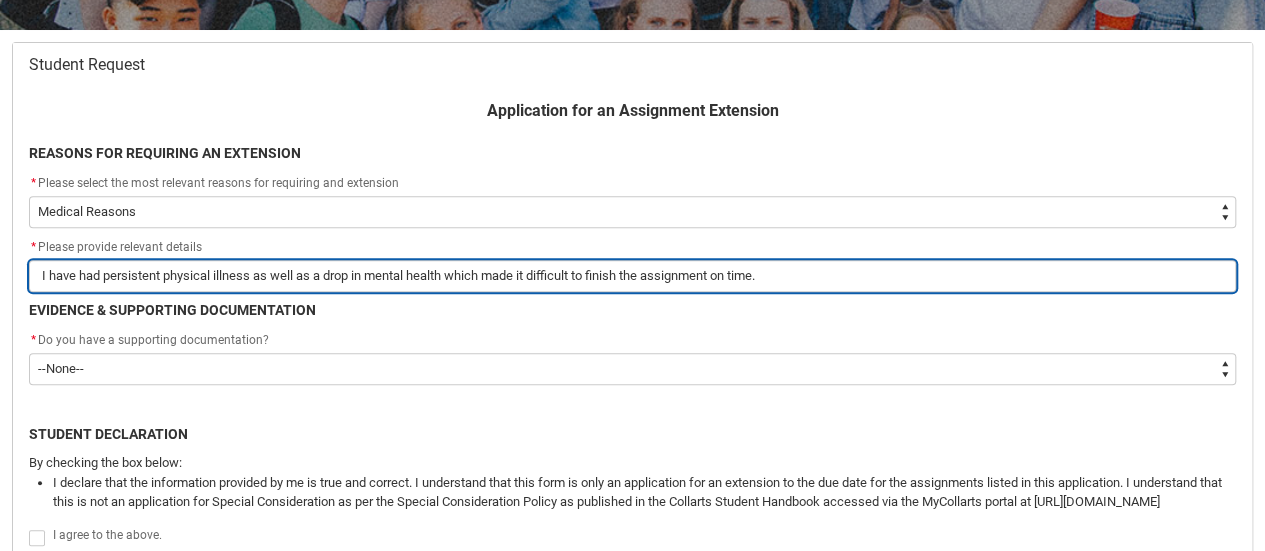 scroll, scrollTop: 442, scrollLeft: 0, axis: vertical 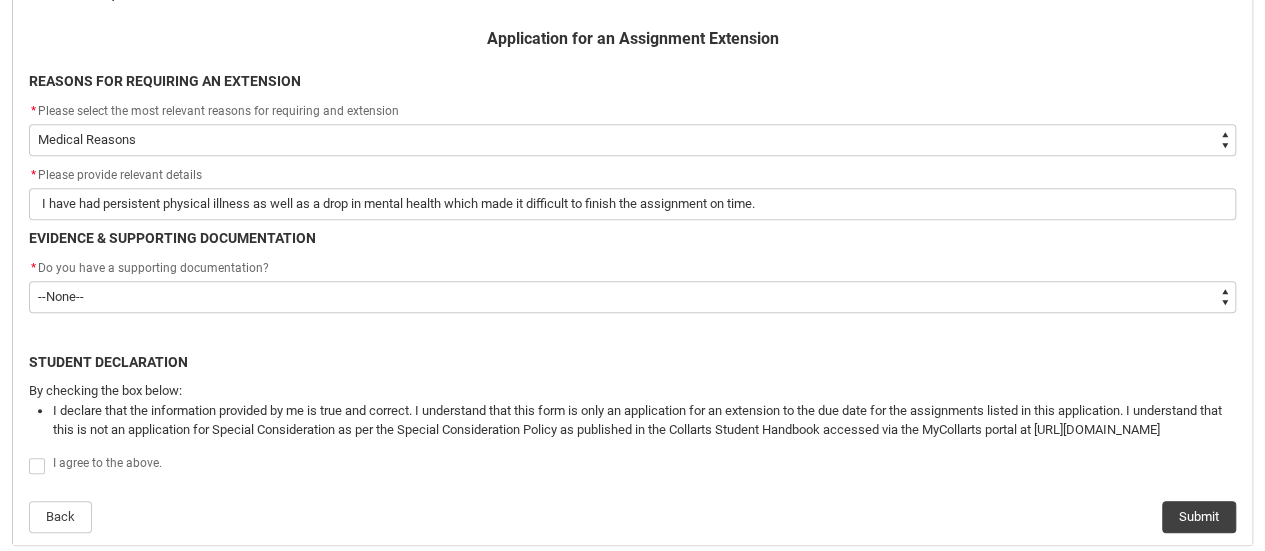 click on "* Do you have a supporting documentation?" 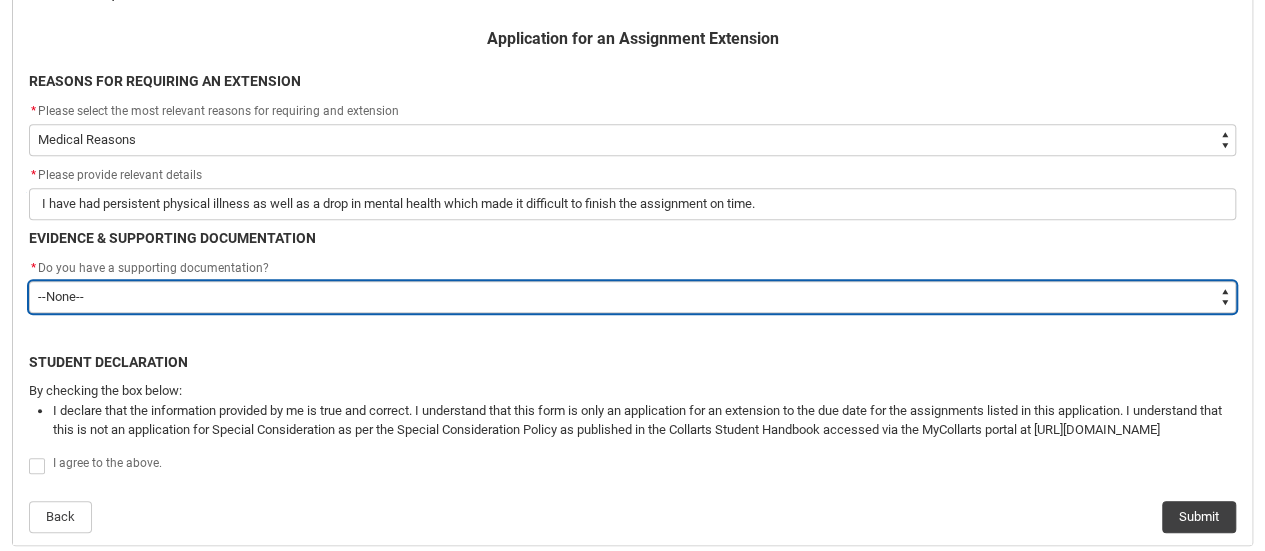 click on "--None-- Yes No" at bounding box center [632, 297] 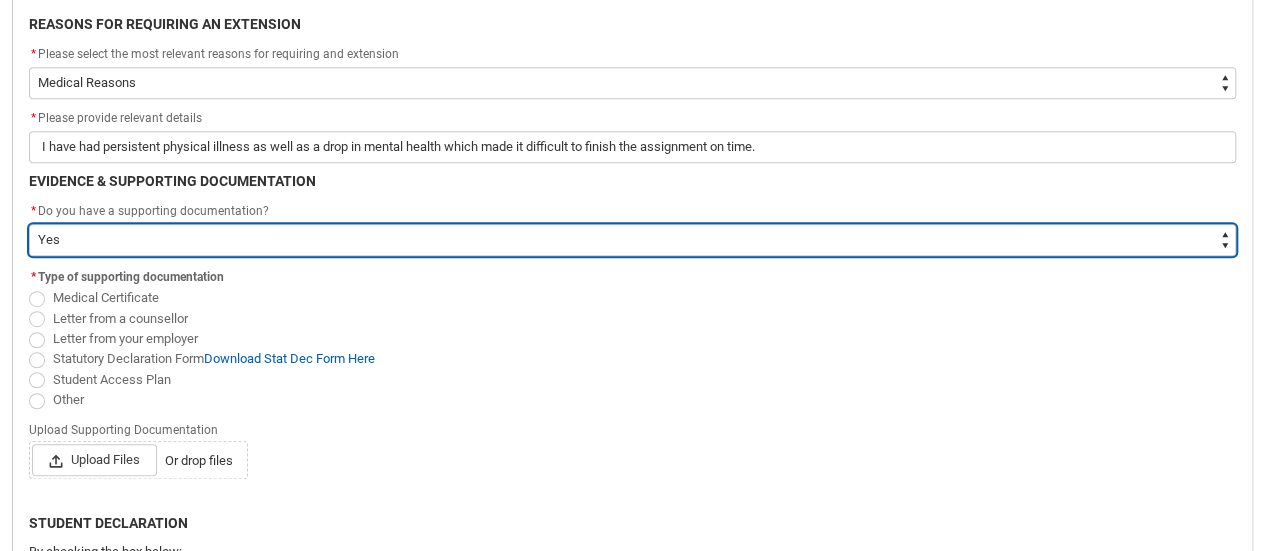 scroll, scrollTop: 500, scrollLeft: 0, axis: vertical 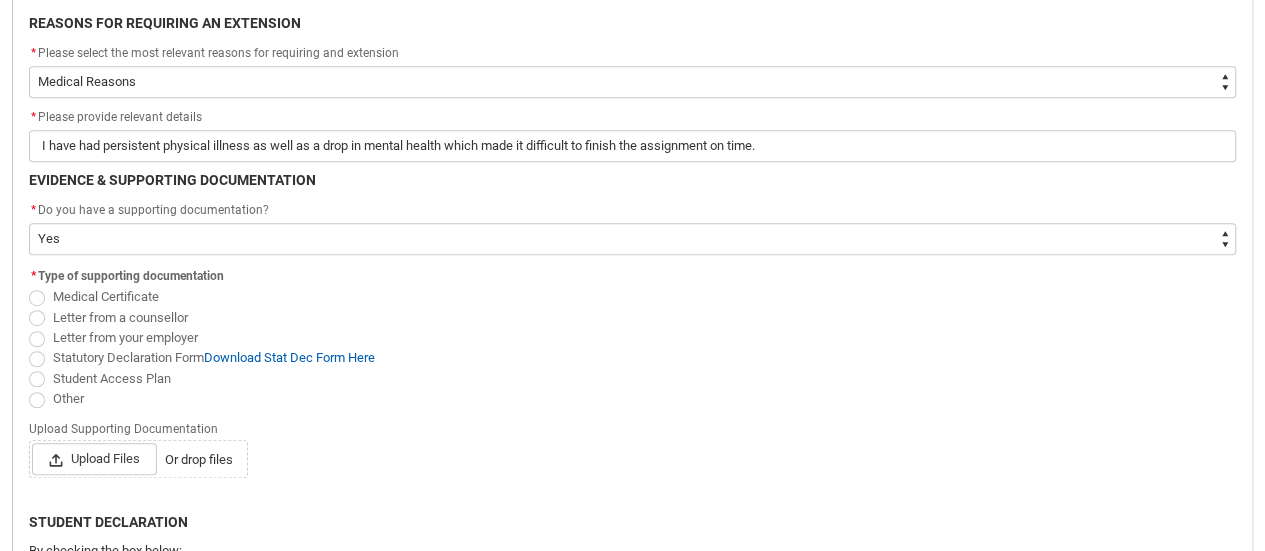 click on "Student Access Plan" at bounding box center (112, 378) 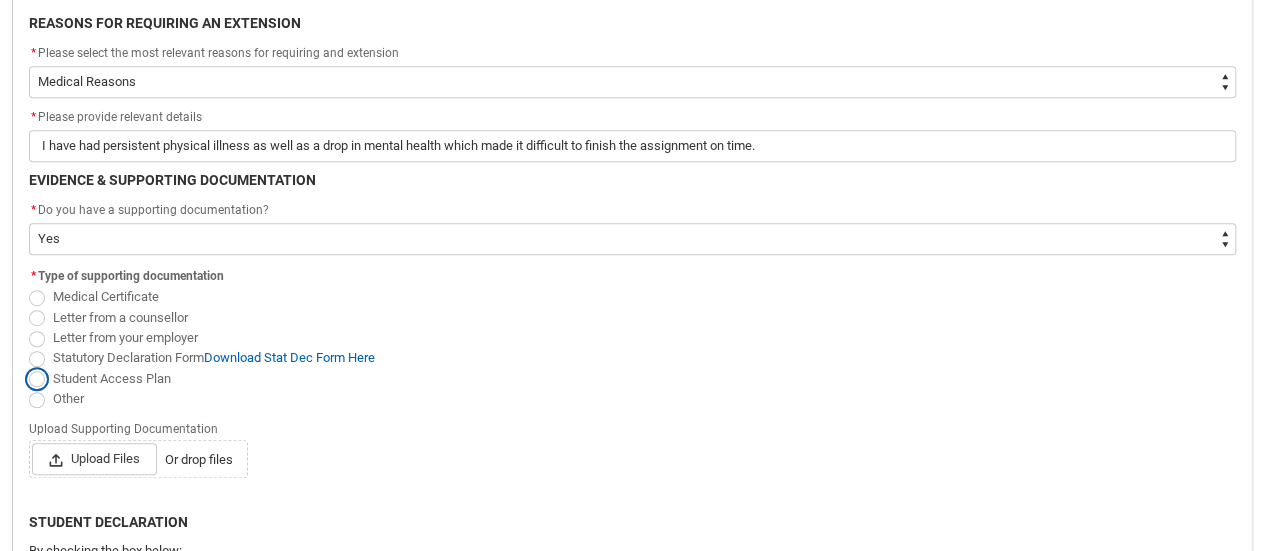 click on "Student Access Plan" at bounding box center [28, 367] 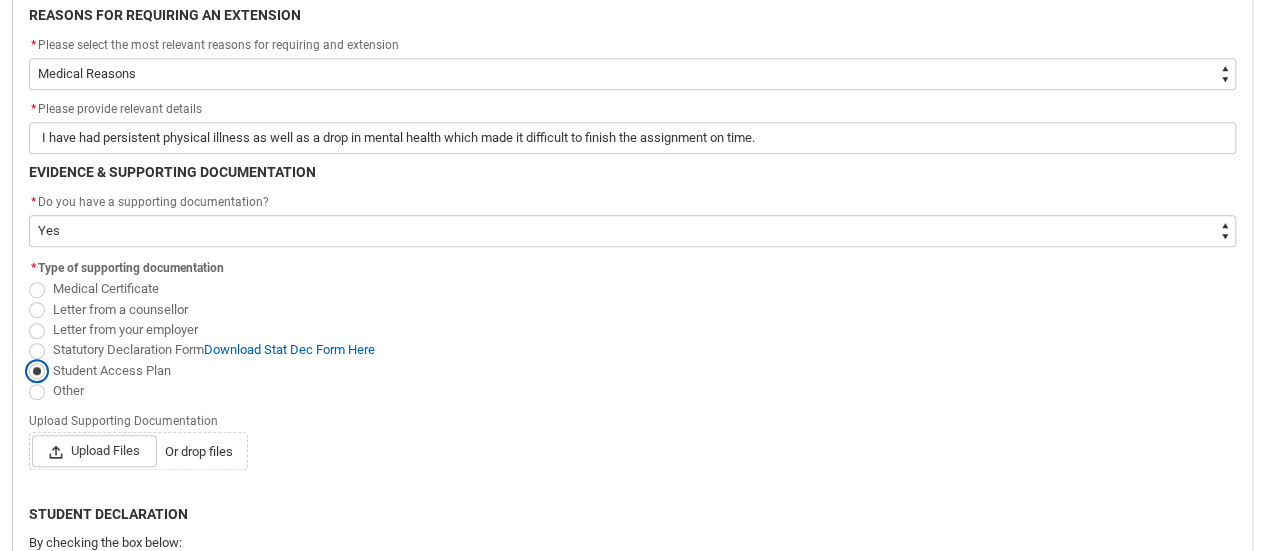 scroll, scrollTop: 544, scrollLeft: 0, axis: vertical 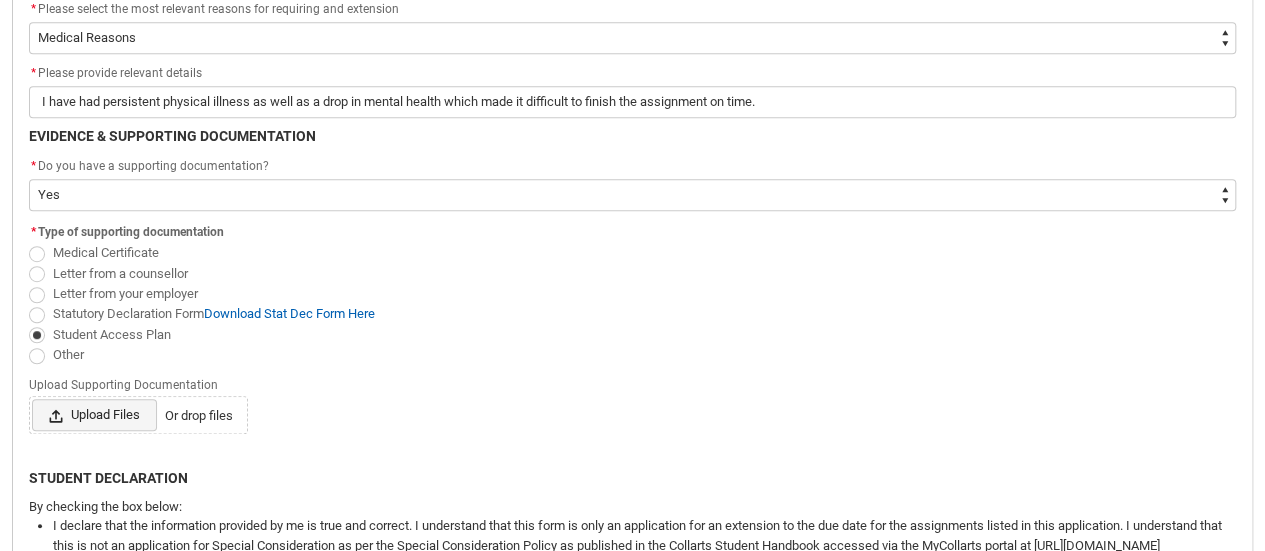 click on "Upload Files" at bounding box center (94, 415) 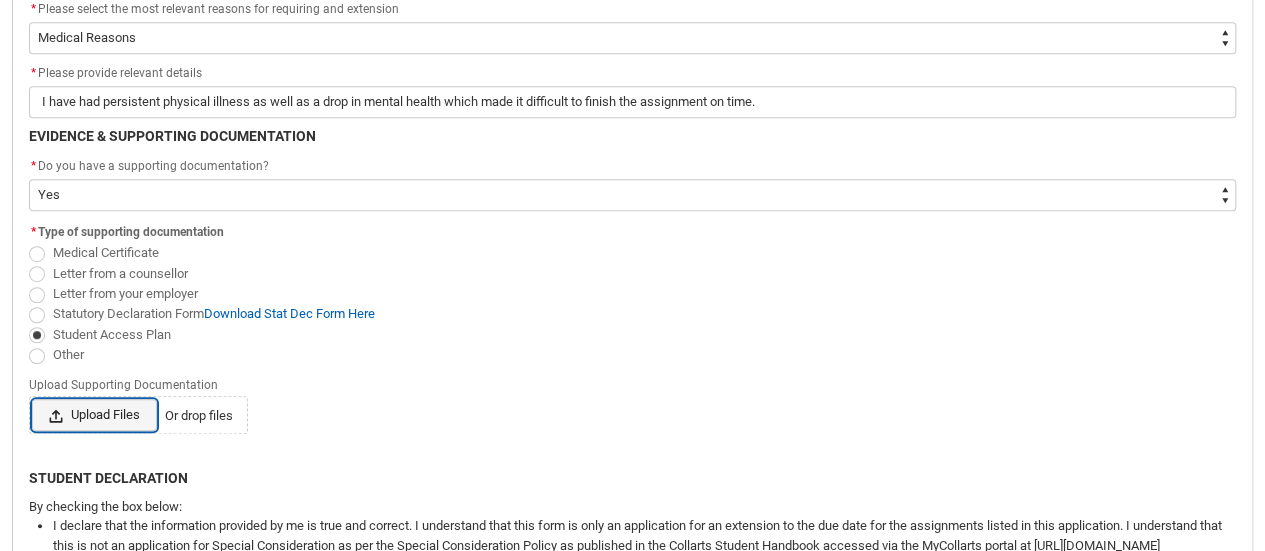 click on "Upload Files Or drop files" at bounding box center (31, 398) 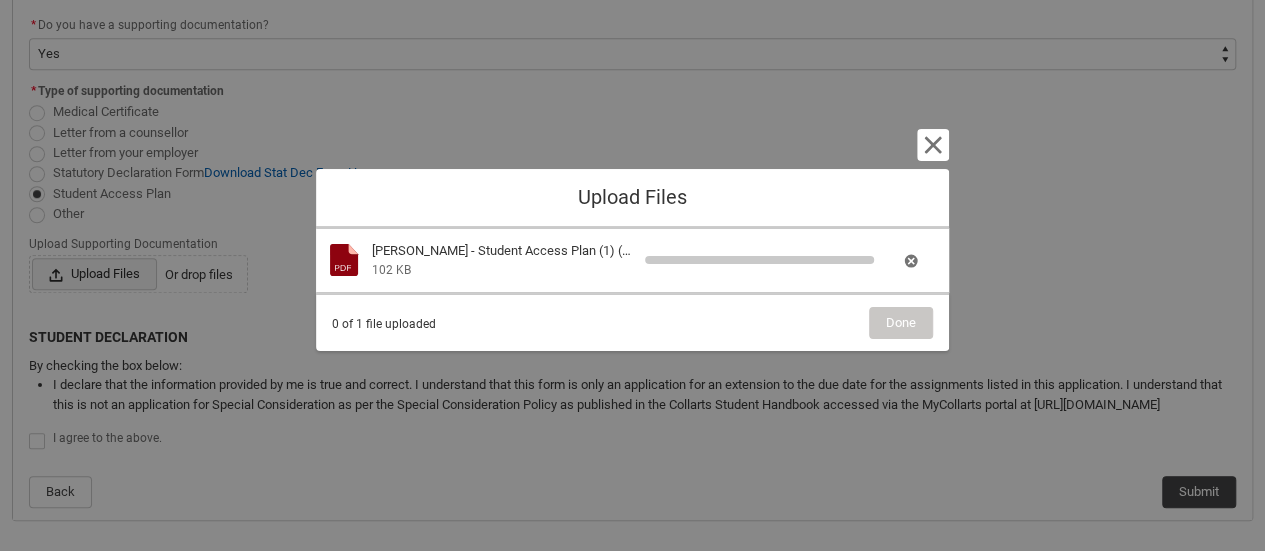 scroll, scrollTop: 766, scrollLeft: 0, axis: vertical 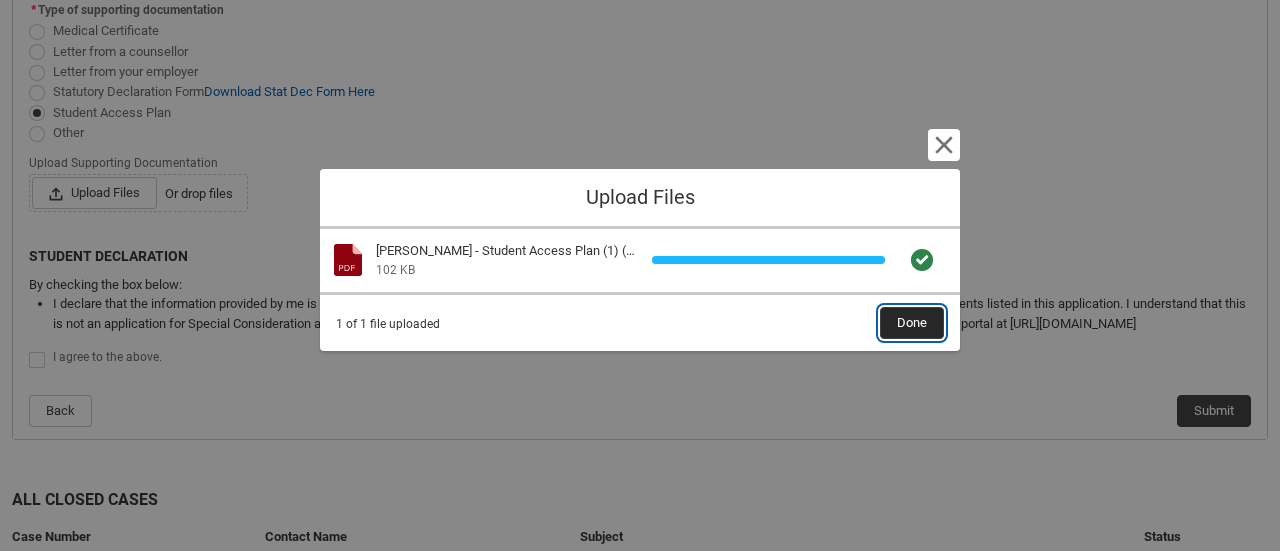 click on "Done" at bounding box center [912, 323] 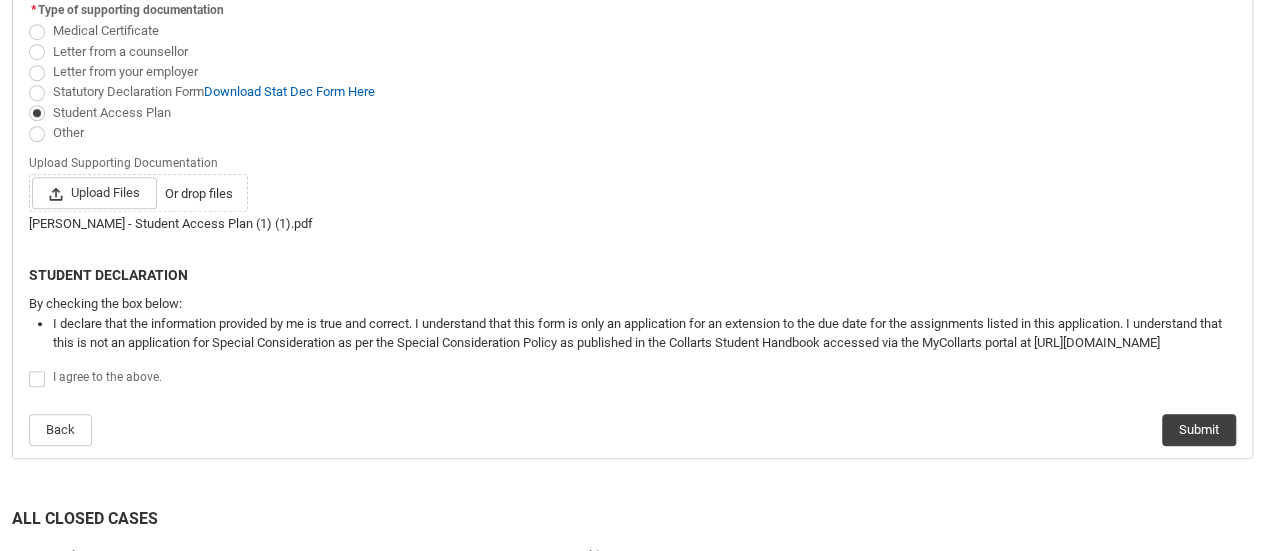 click 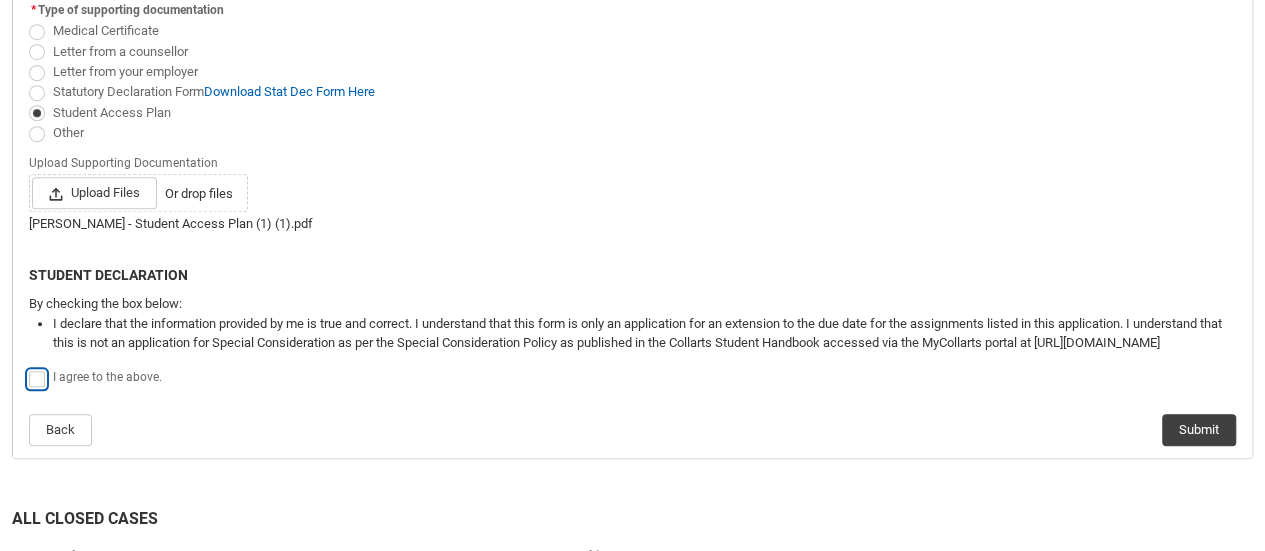 click at bounding box center [28, 368] 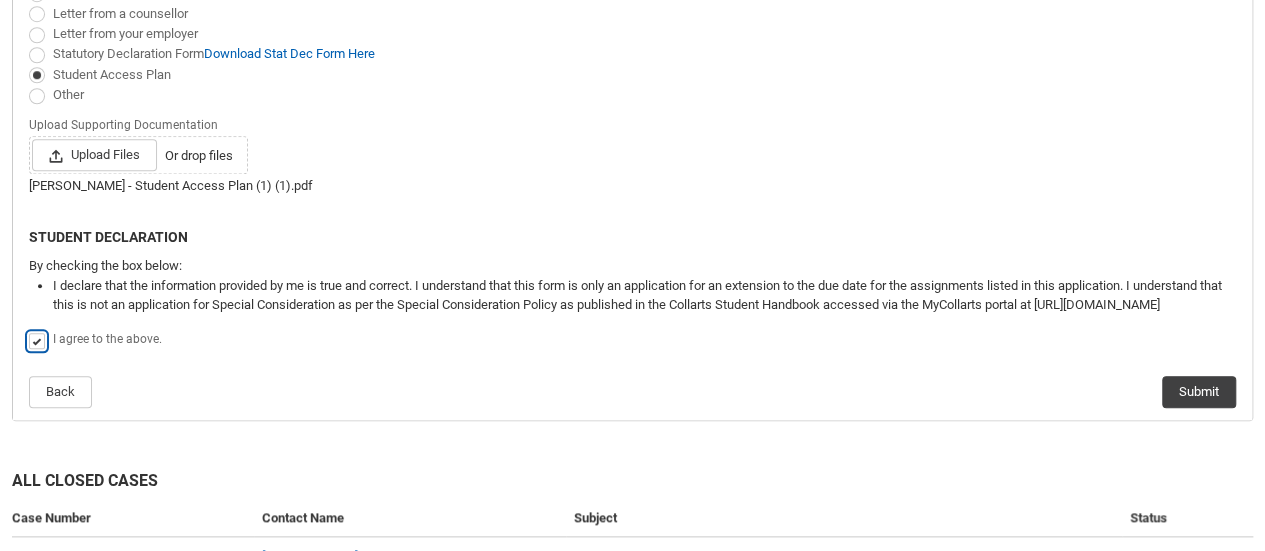 scroll, scrollTop: 816, scrollLeft: 0, axis: vertical 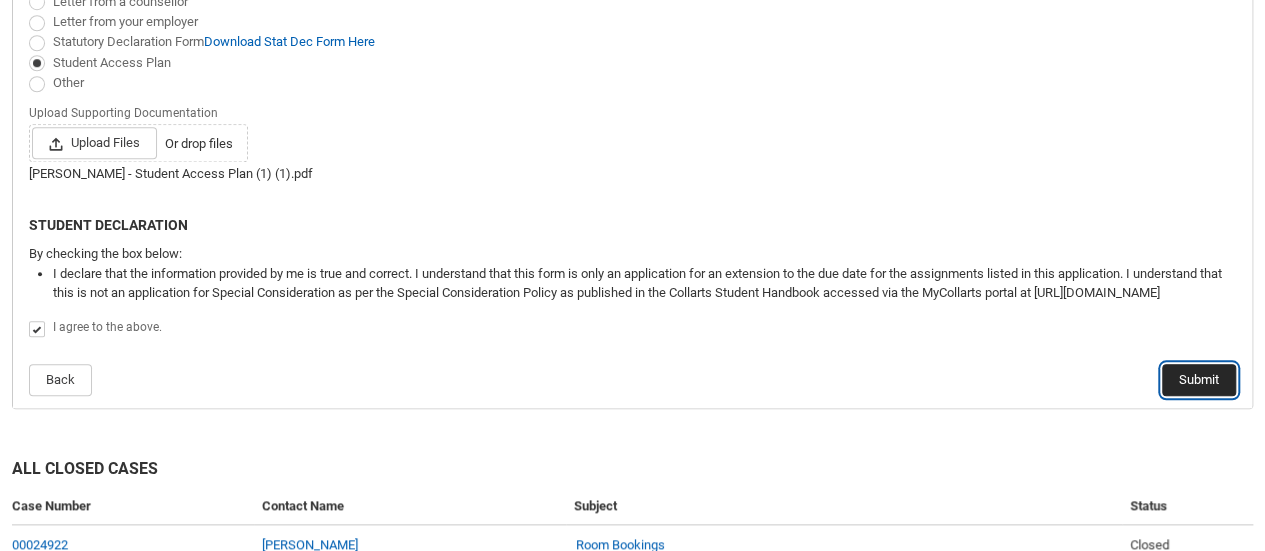 click on "Submit" 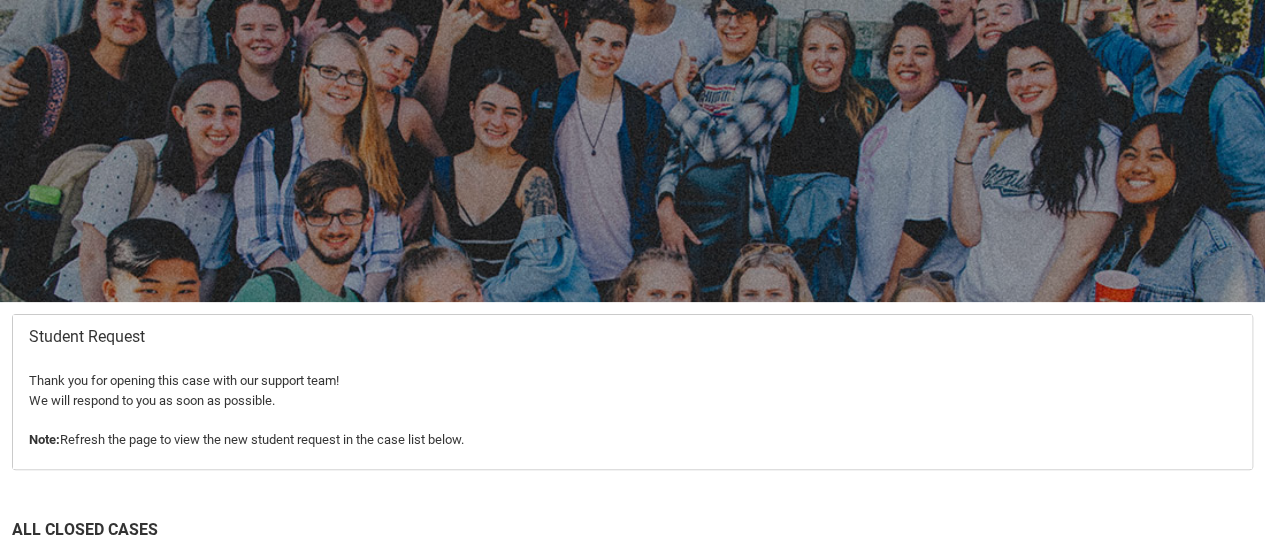 scroll, scrollTop: 96, scrollLeft: 0, axis: vertical 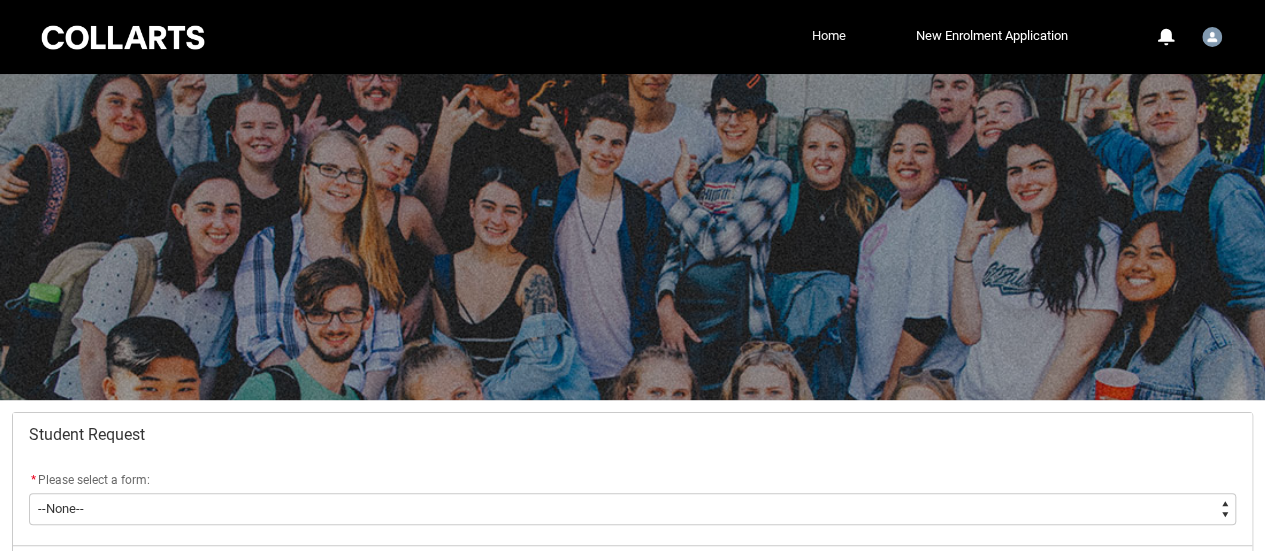 click on "Home" at bounding box center [829, 36] 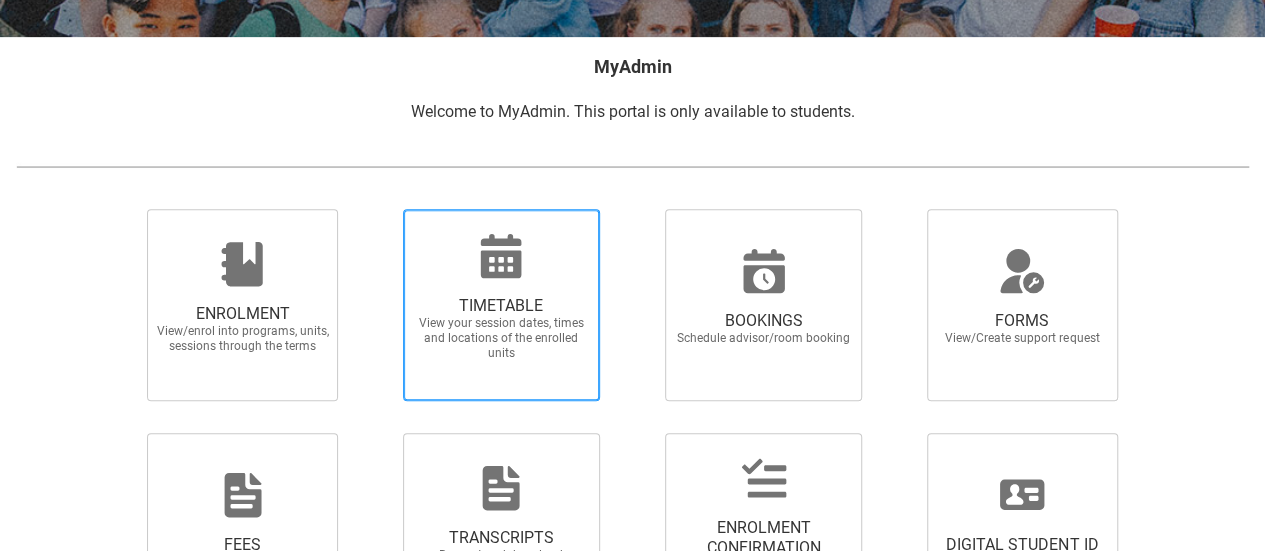 scroll, scrollTop: 532, scrollLeft: 0, axis: vertical 